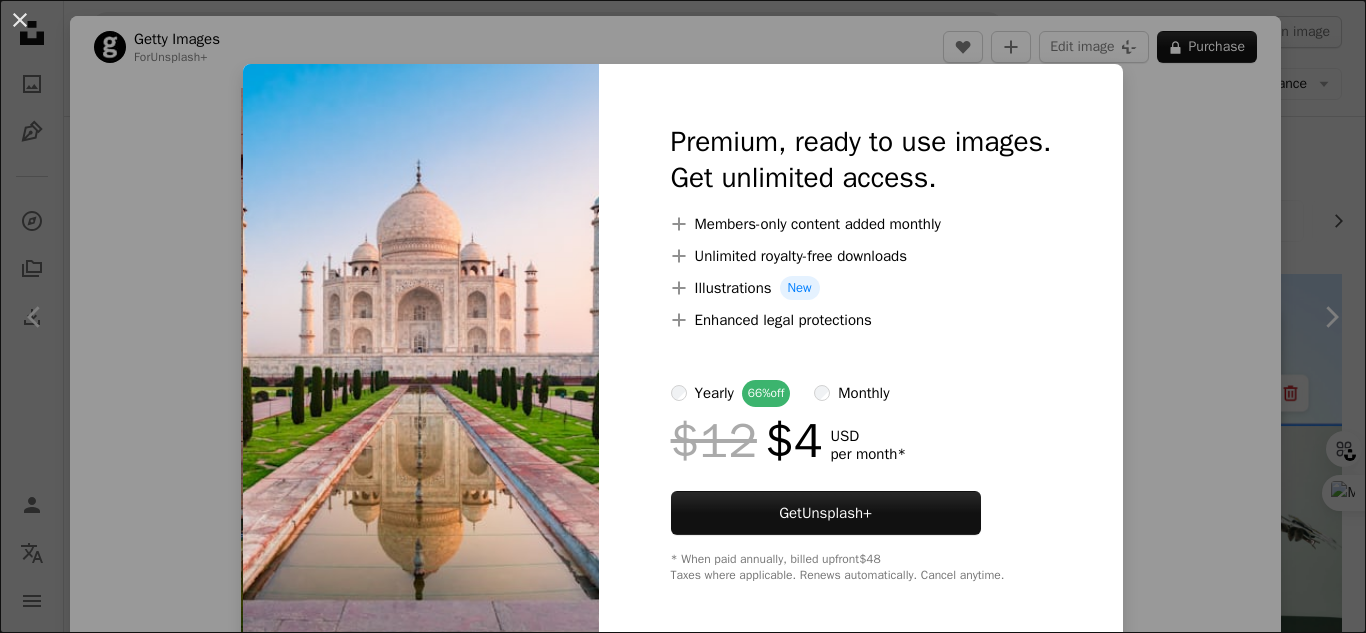 scroll, scrollTop: 5803, scrollLeft: 0, axis: vertical 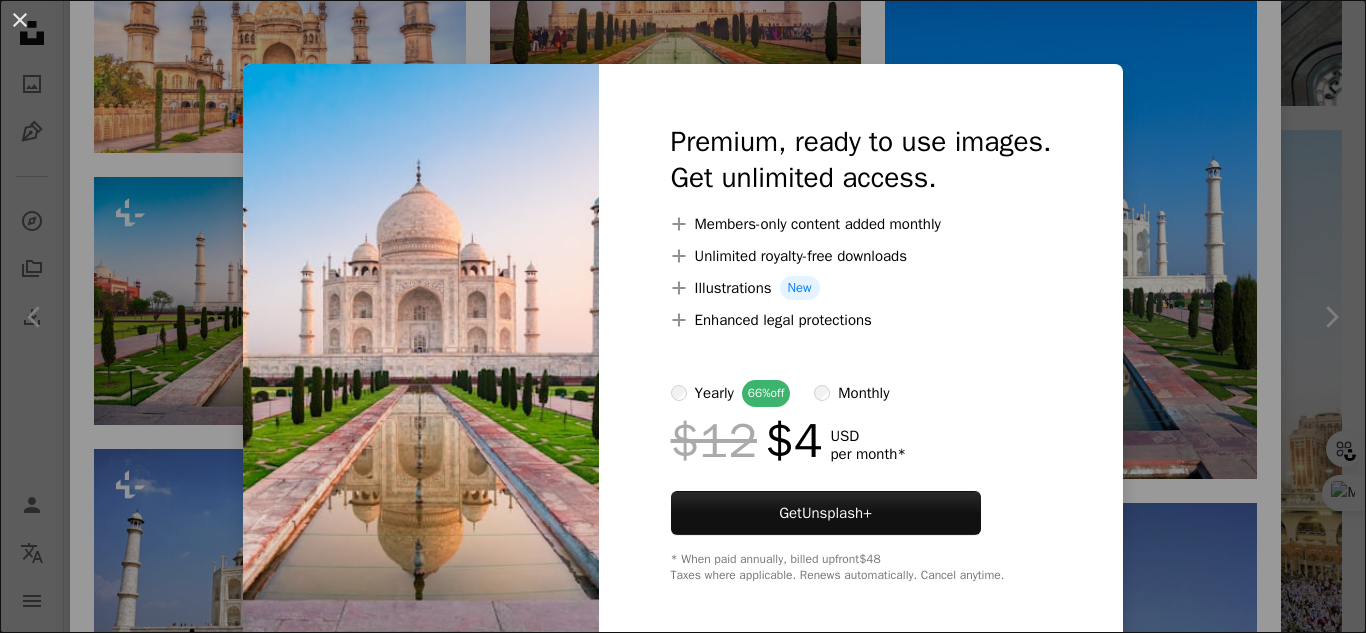 click at bounding box center [421, 353] 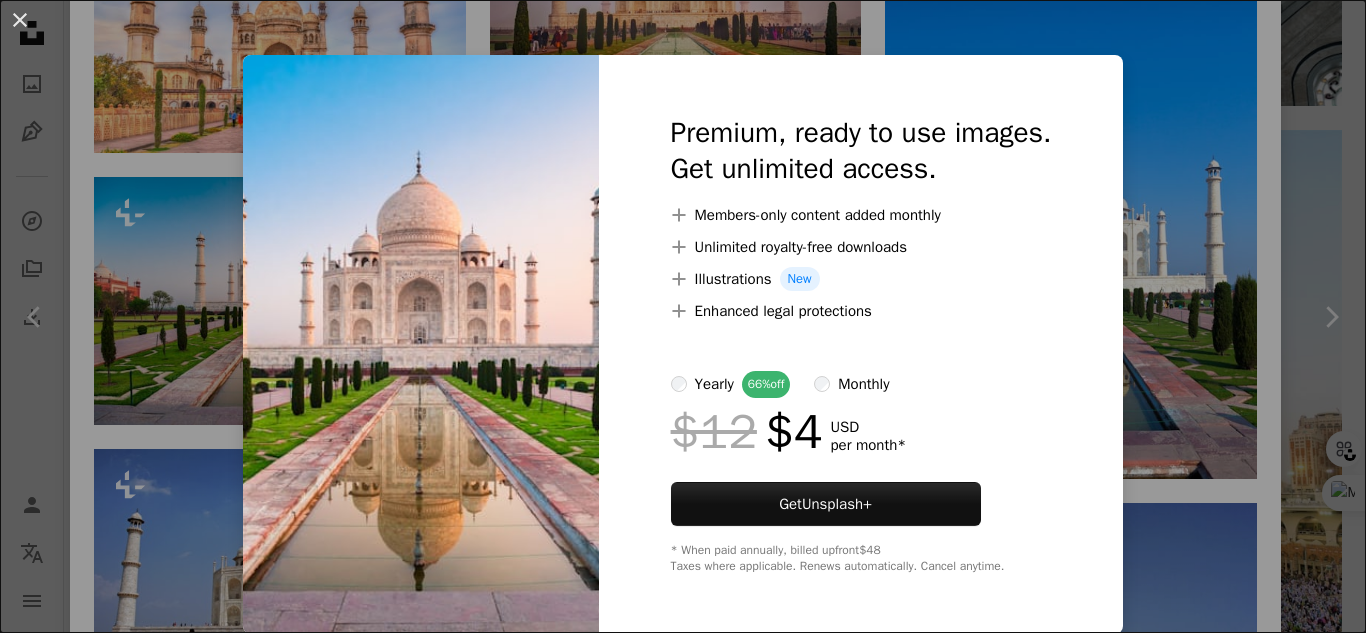 scroll, scrollTop: 0, scrollLeft: 0, axis: both 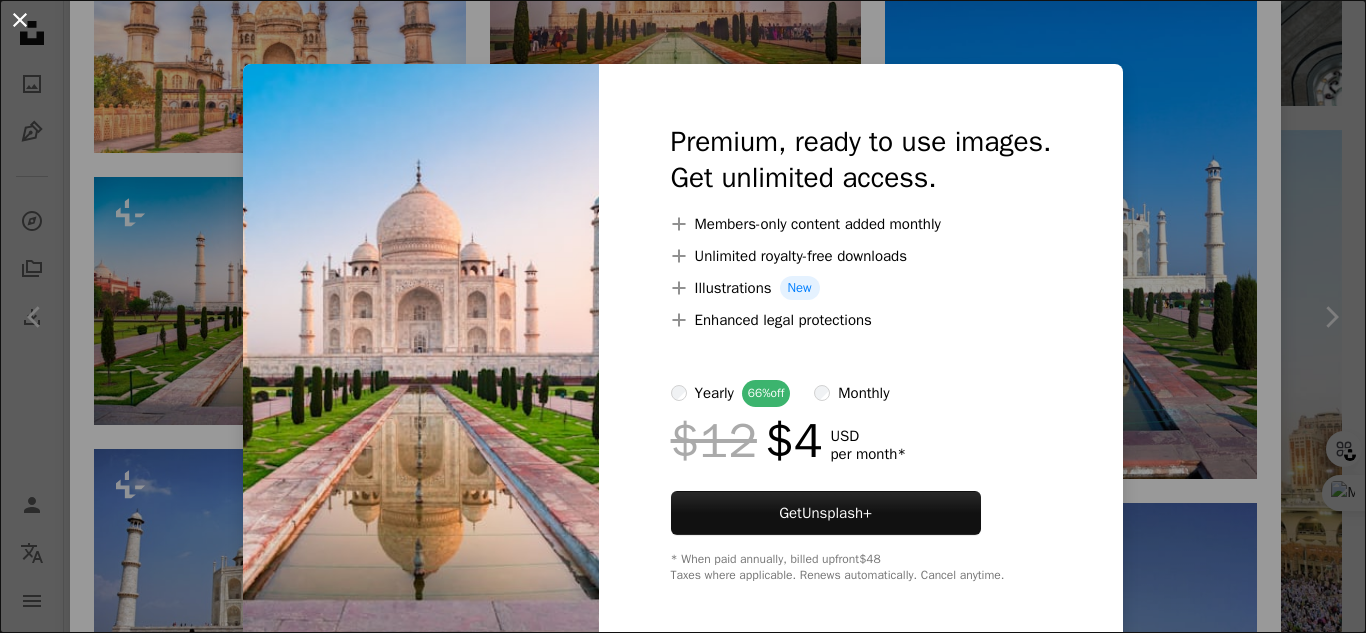 click on "An X shape" at bounding box center [20, 20] 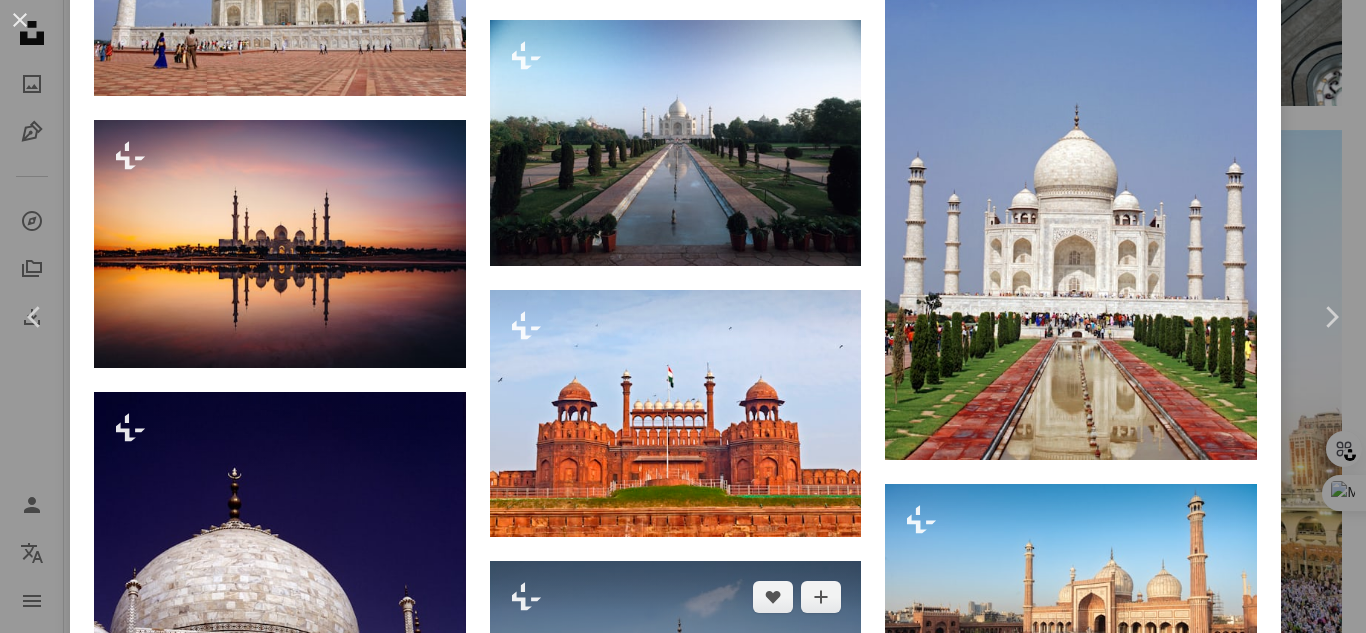 scroll, scrollTop: 5800, scrollLeft: 0, axis: vertical 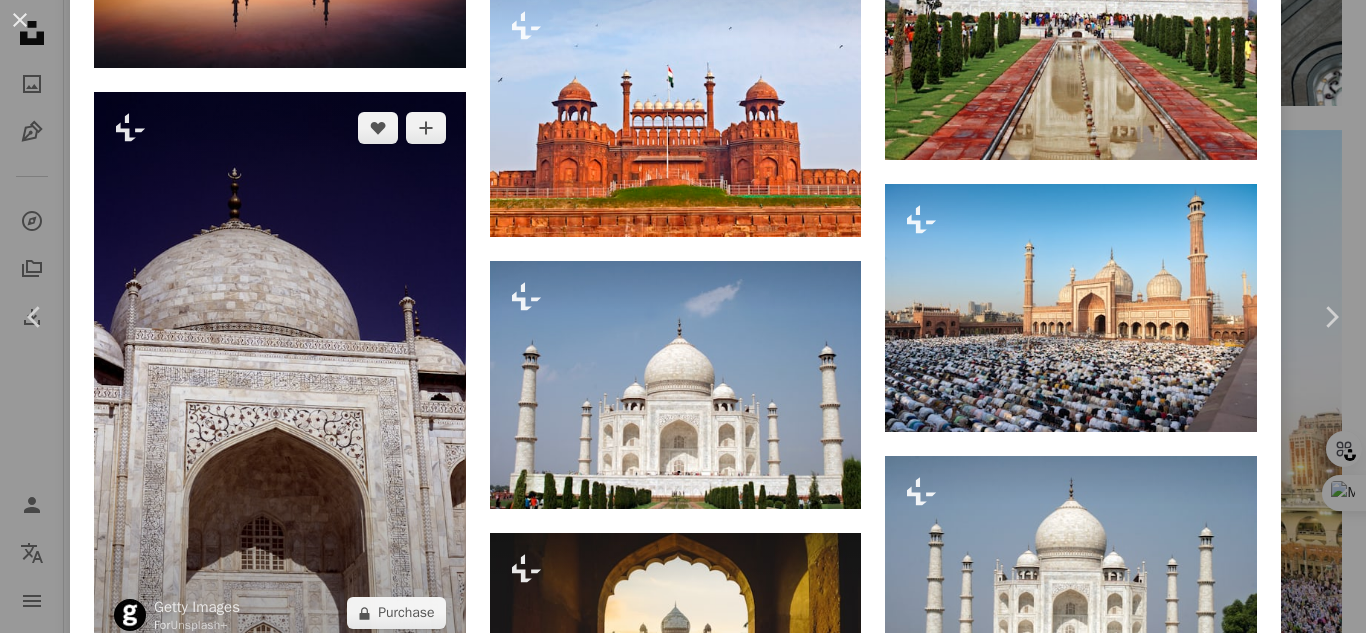 click at bounding box center [280, 370] 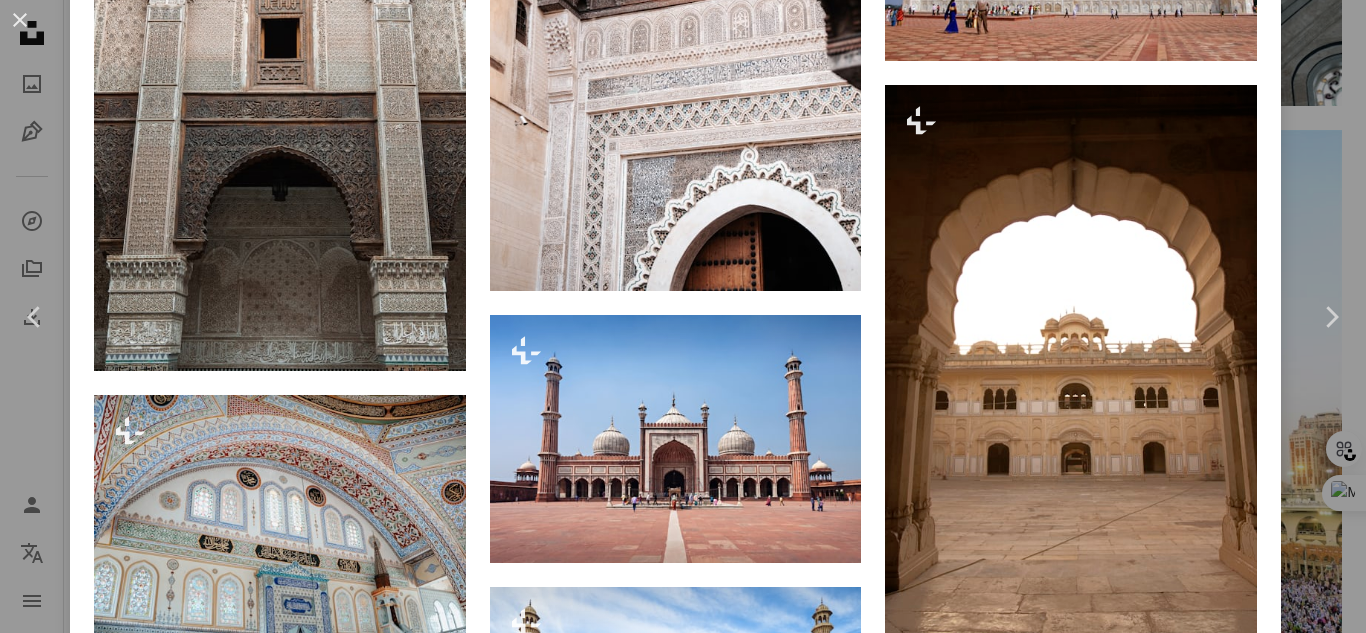 scroll, scrollTop: 3700, scrollLeft: 0, axis: vertical 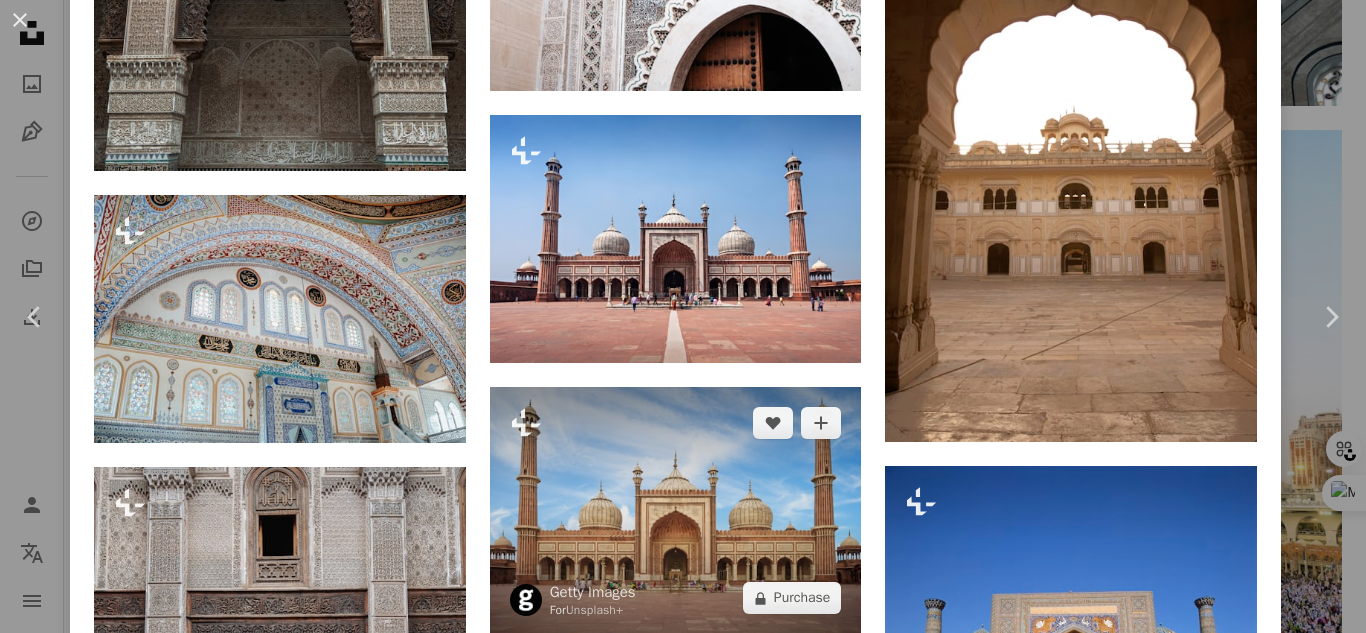 click at bounding box center [676, 511] 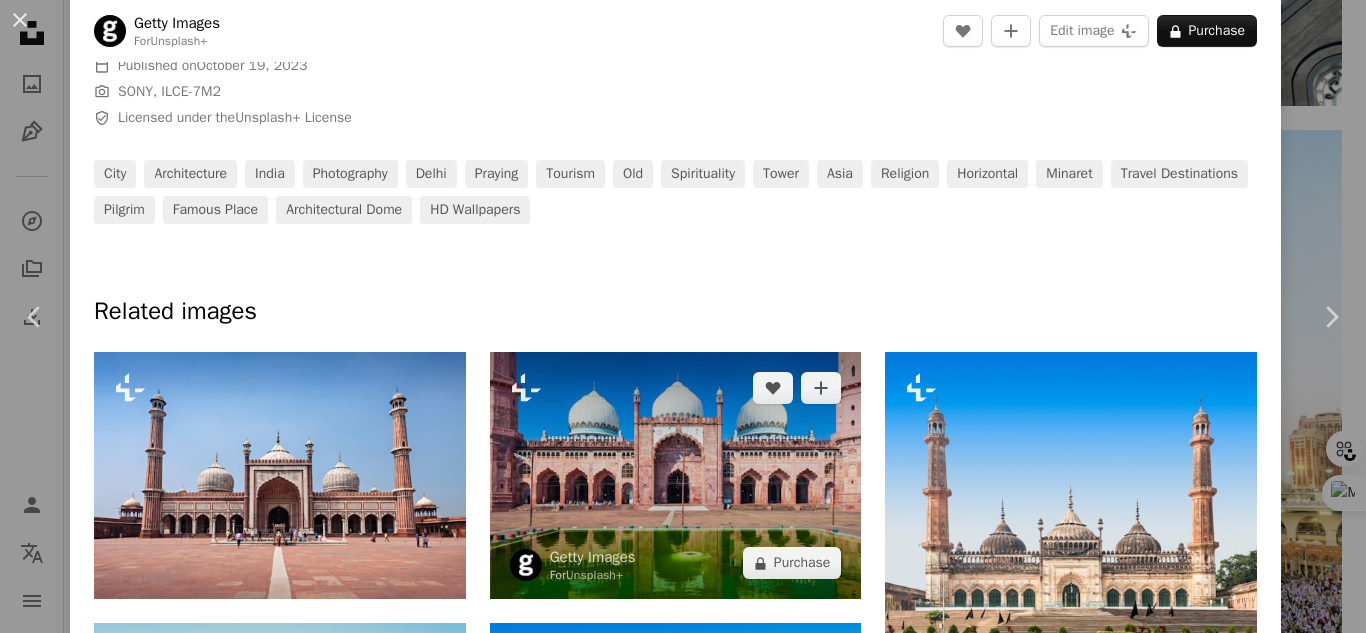 scroll, scrollTop: 800, scrollLeft: 0, axis: vertical 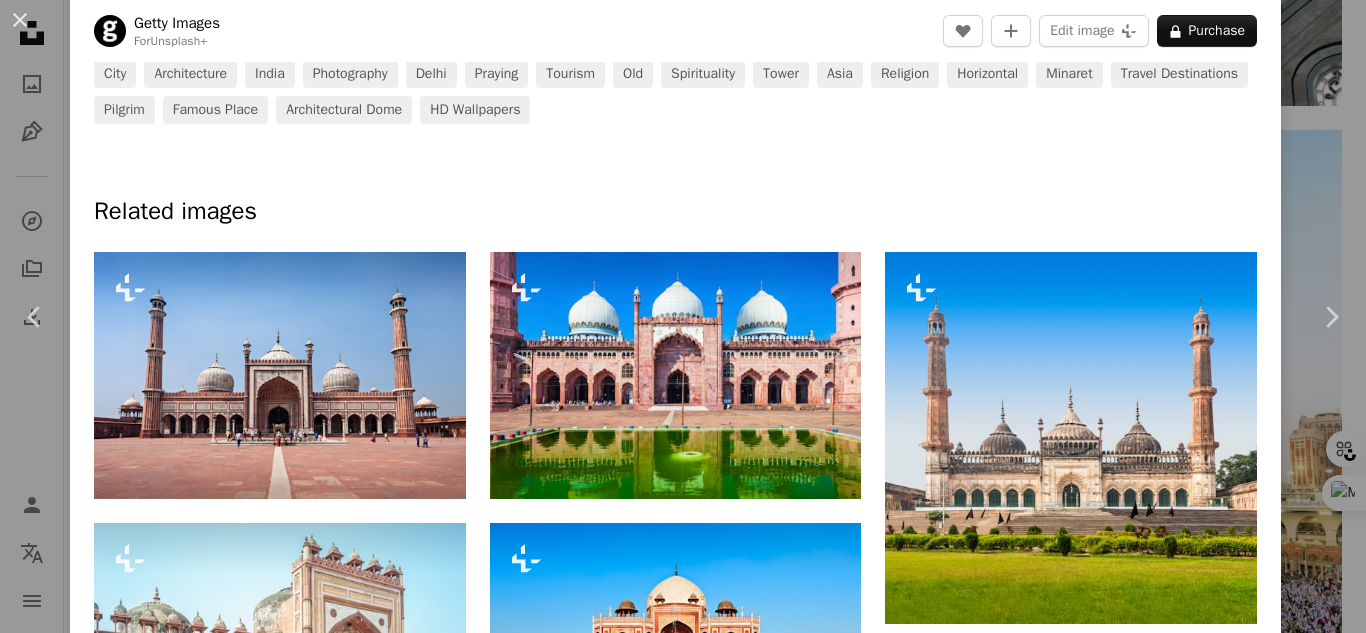 click on "Plus sign for Unsplash+ A heart A plus sign Getty Images For  Unsplash+ A lock   Purchase Plus sign for Unsplash+ A heart A plus sign Getty Images For  Unsplash+ A lock   Purchase Plus sign for Unsplash+ A heart A plus sign Getty Images For  Unsplash+ A lock   Purchase Plus sign for Unsplash+ A heart A plus sign Getty Images For  Unsplash+ A lock   Purchase Plus sign for Unsplash+ A heart A plus sign Getty Images For  Unsplash+ A lock   Purchase Plus sign for Unsplash+ A heart A plus sign Getty Images For  Unsplash+ A lock   Purchase Plus sign for Unsplash+ A heart A plus sign Getty Images For  Unsplash+ A lock   Purchase Plus sign for Unsplash+ A heart A plus sign Getty Images For  Unsplash+ A lock   Purchase Plus sign for Unsplash+ A heart A plus sign Getty Images For  Unsplash+ A lock   Purchase Plus sign for Unsplash+ A heart A plus sign Getty Images For  Unsplash+ A lock   Purchase Plus sign for Unsplash+ A heart A plus sign Getty Images For  Unsplash+ A lock   Purchase Plus sign for Unsplash+ A heart" at bounding box center (675, 2378) 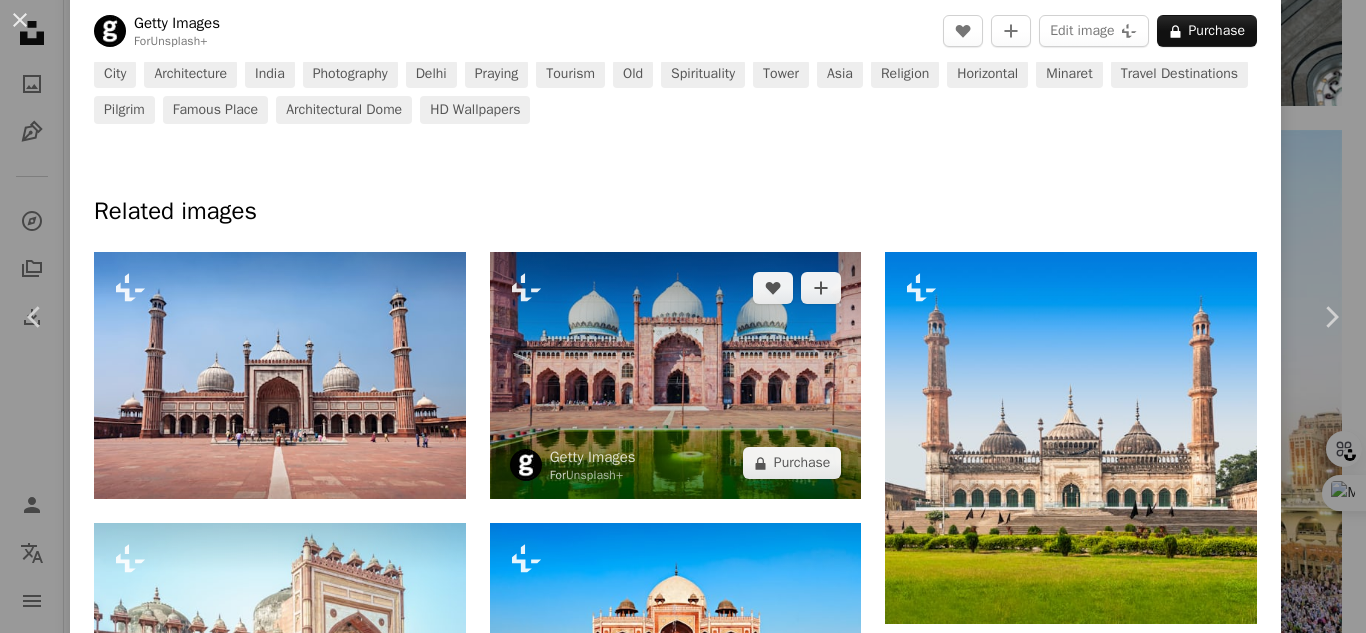 click at bounding box center (676, 376) 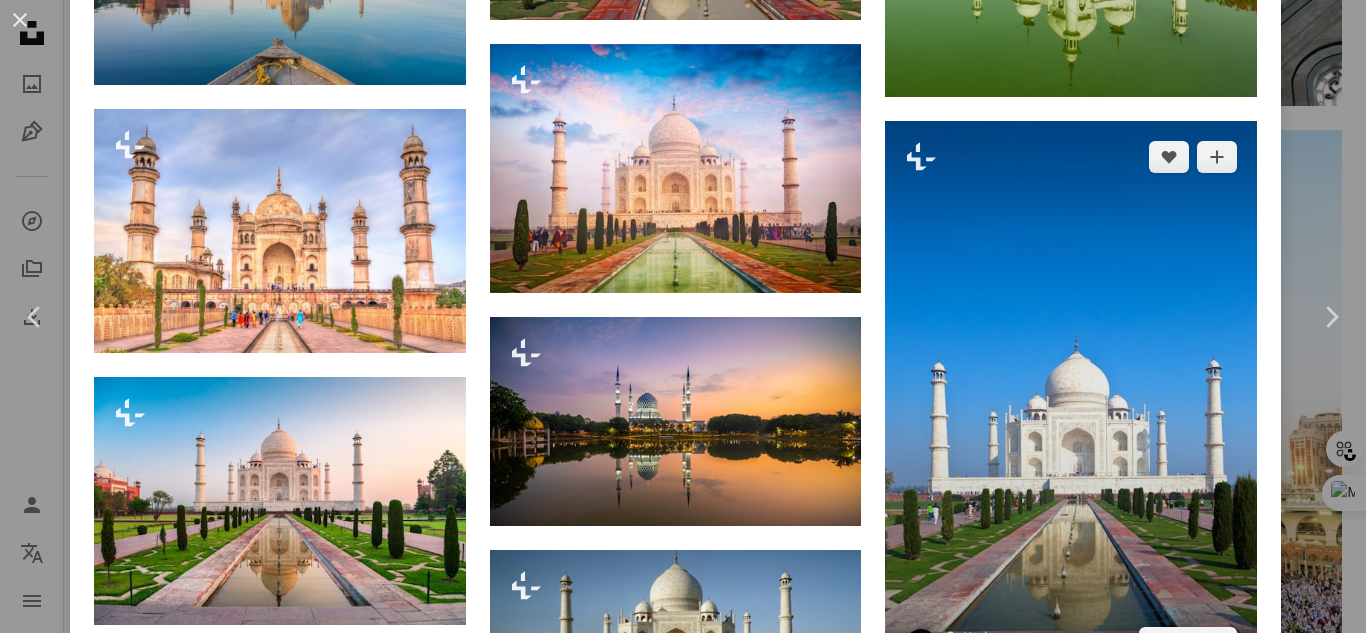scroll, scrollTop: 4900, scrollLeft: 0, axis: vertical 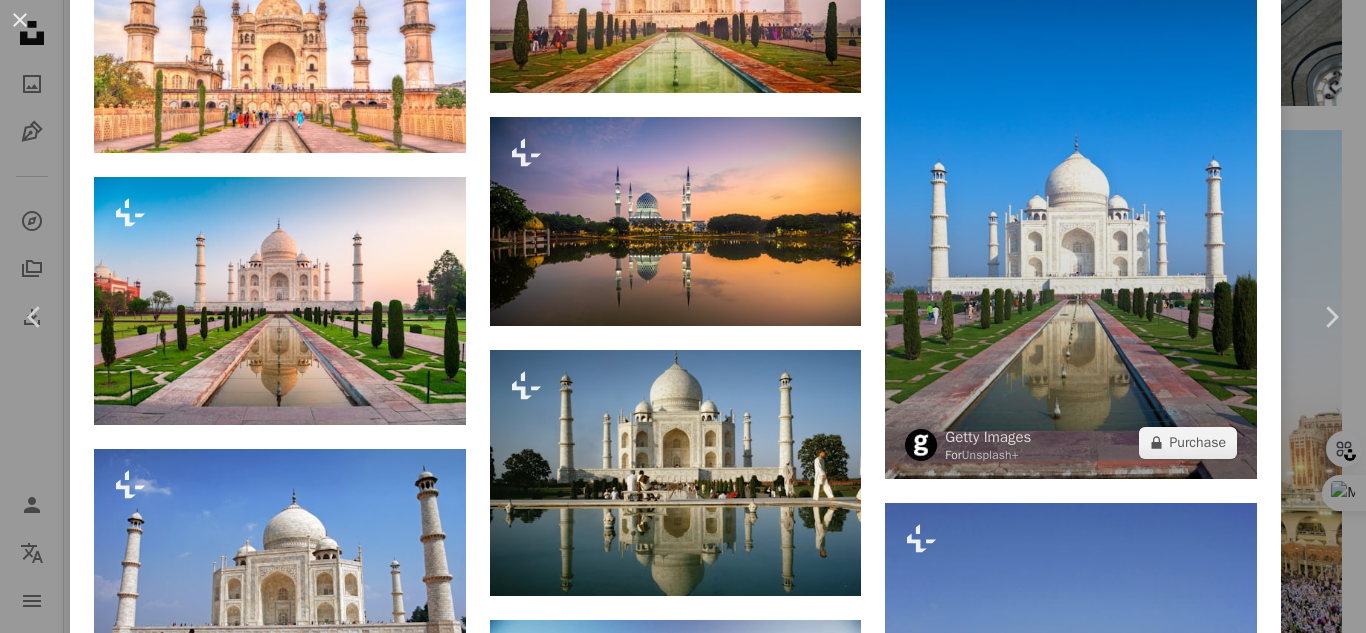 click at bounding box center (1071, 199) 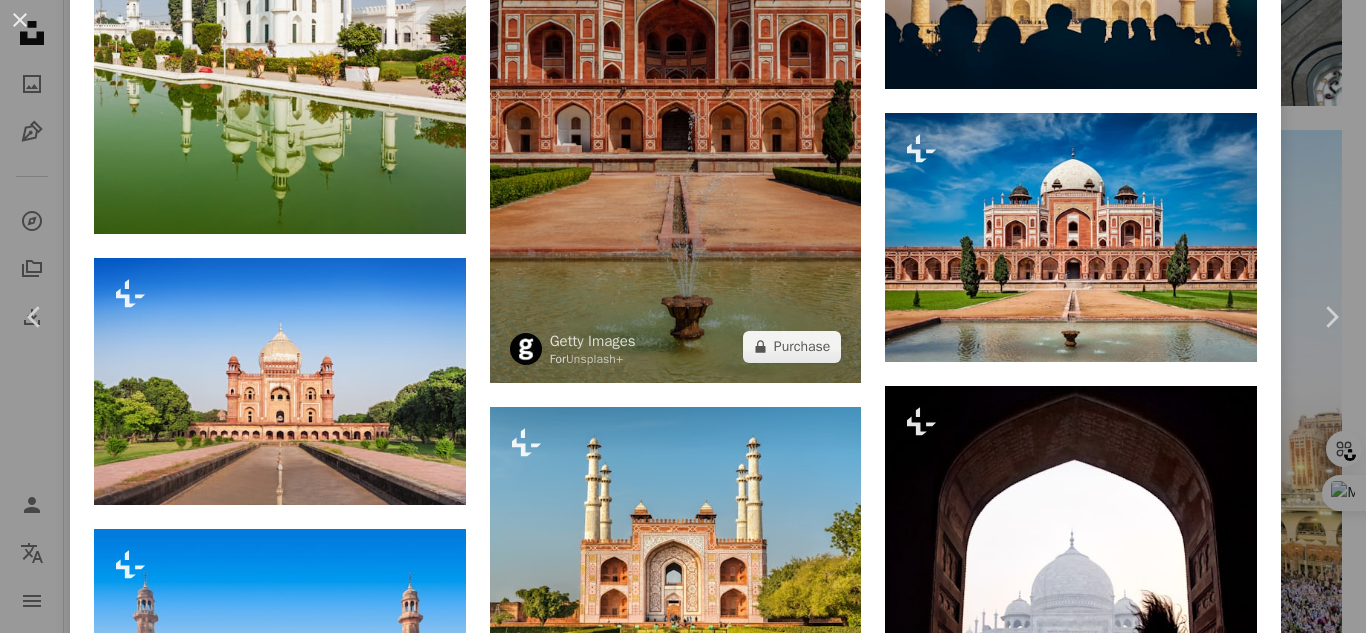 scroll, scrollTop: 3600, scrollLeft: 0, axis: vertical 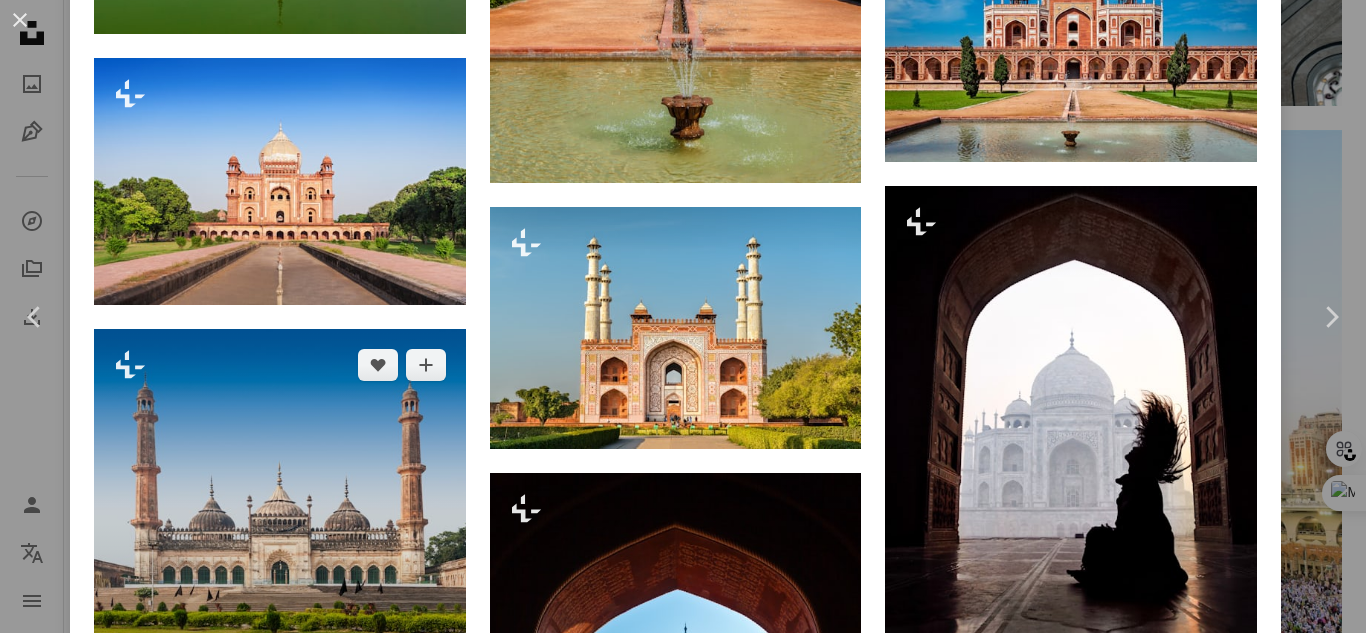 click at bounding box center (280, 515) 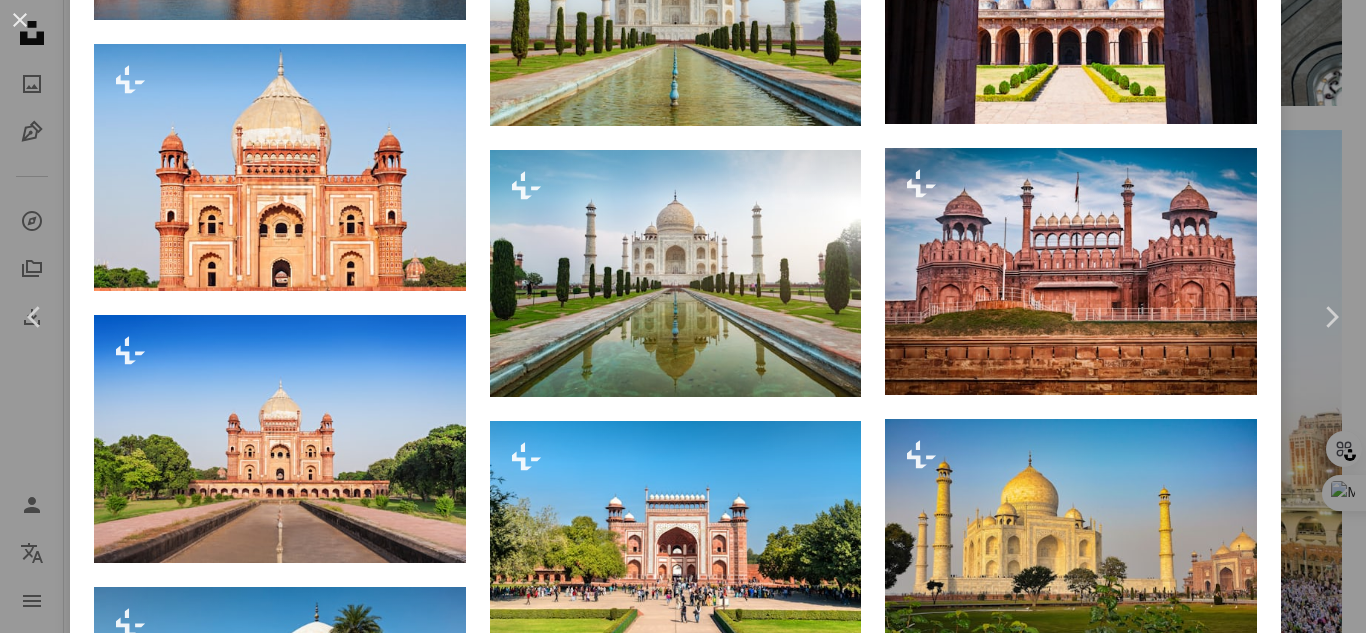 scroll, scrollTop: 3100, scrollLeft: 0, axis: vertical 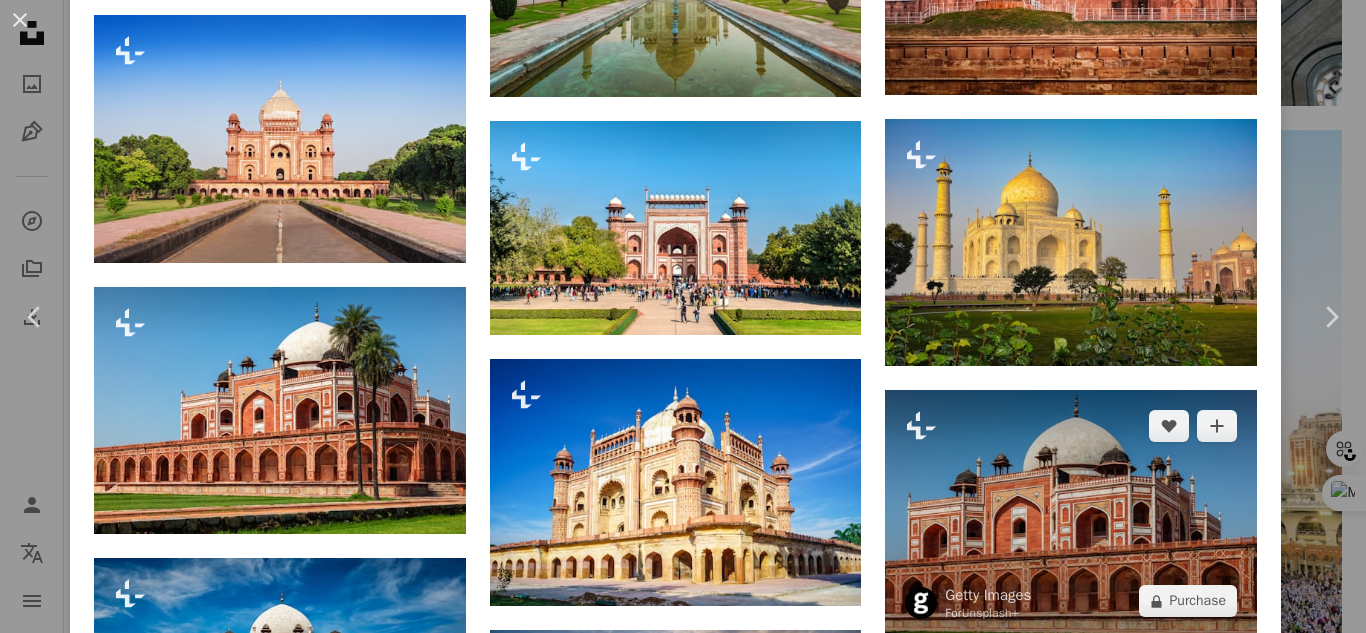 click at bounding box center [1071, 514] 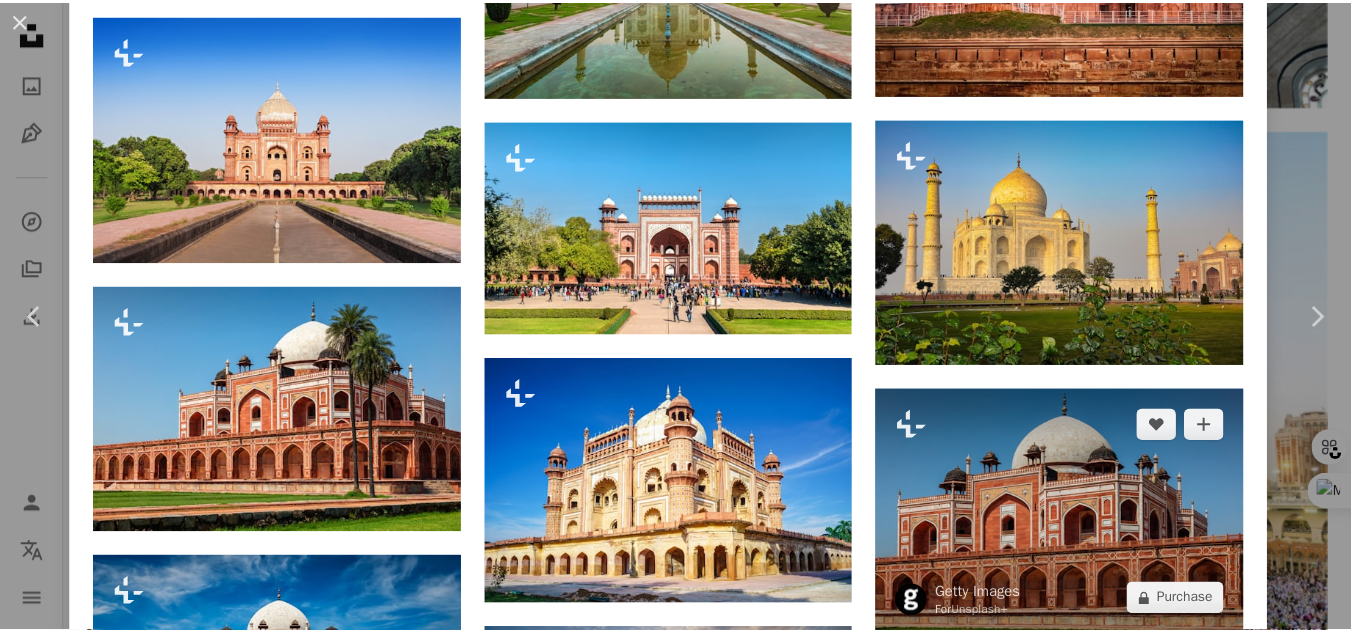 scroll, scrollTop: 0, scrollLeft: 0, axis: both 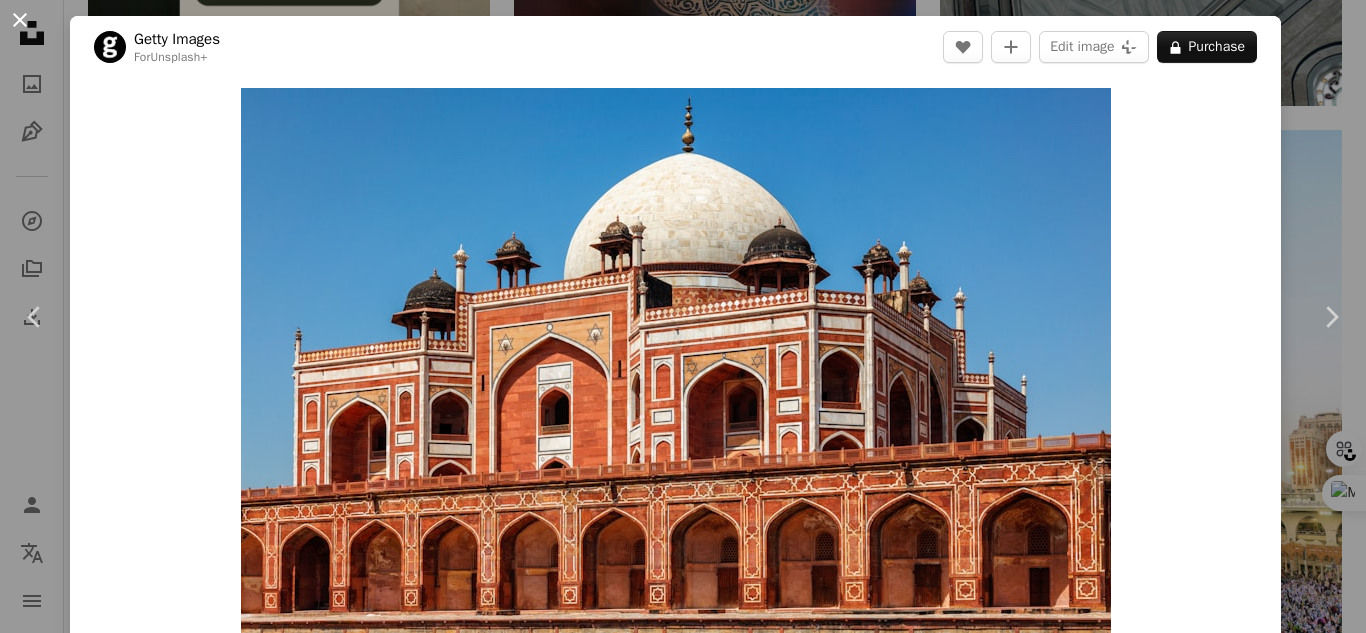 click on "An X shape" at bounding box center (20, 20) 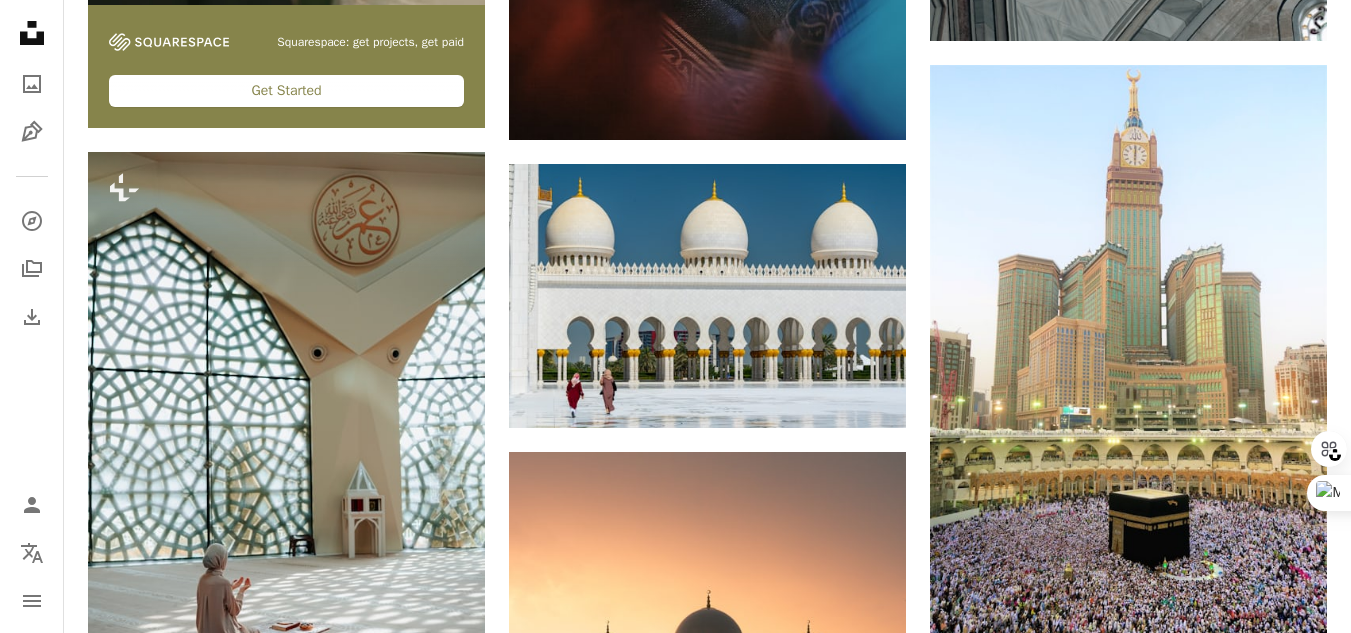 click on "Unsplash logo Unsplash Home" 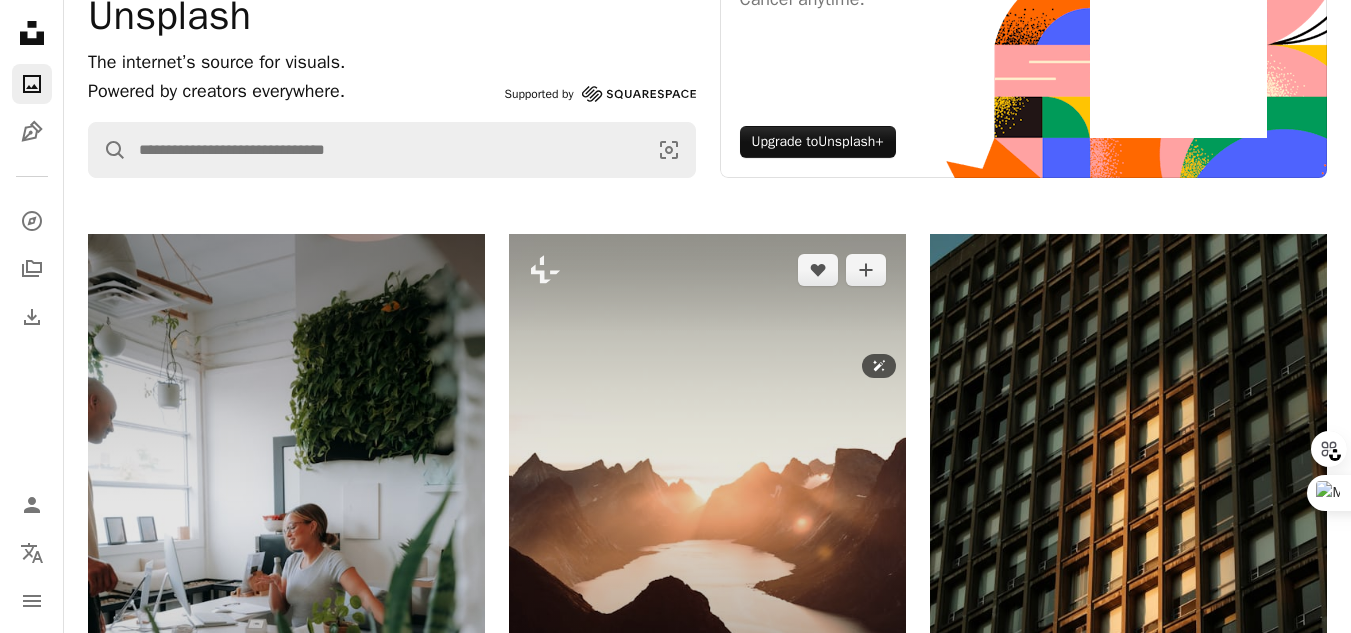 scroll, scrollTop: 400, scrollLeft: 0, axis: vertical 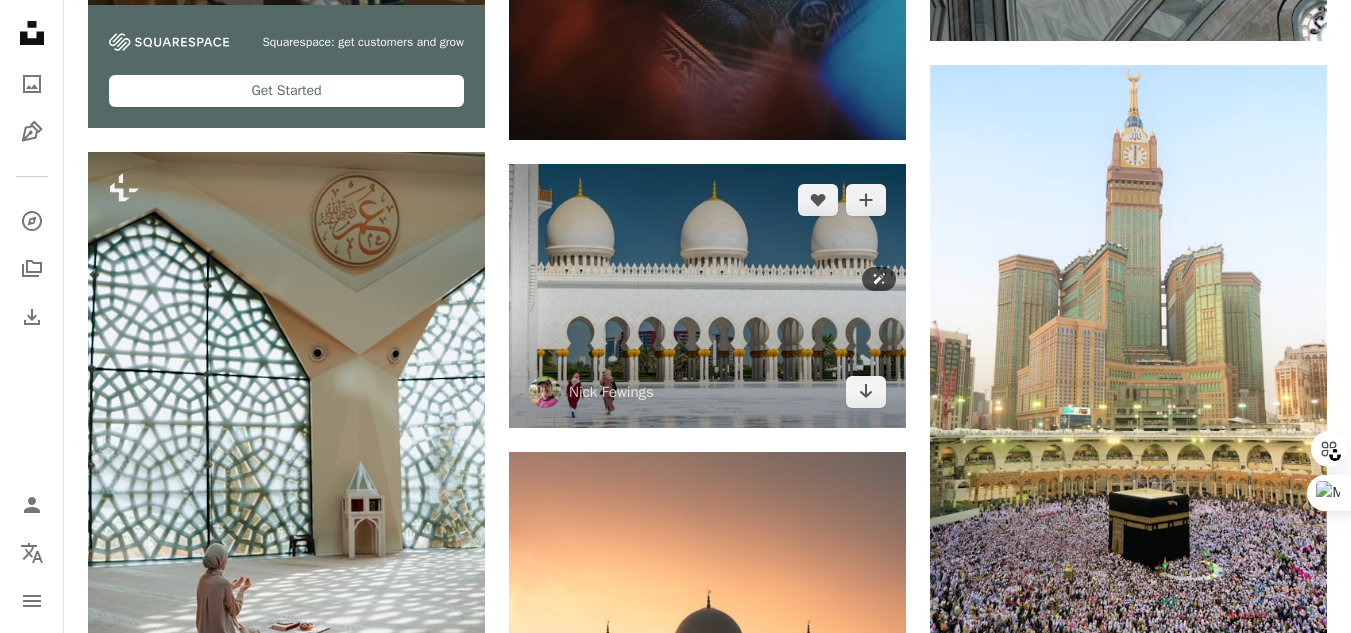 click at bounding box center [707, 296] 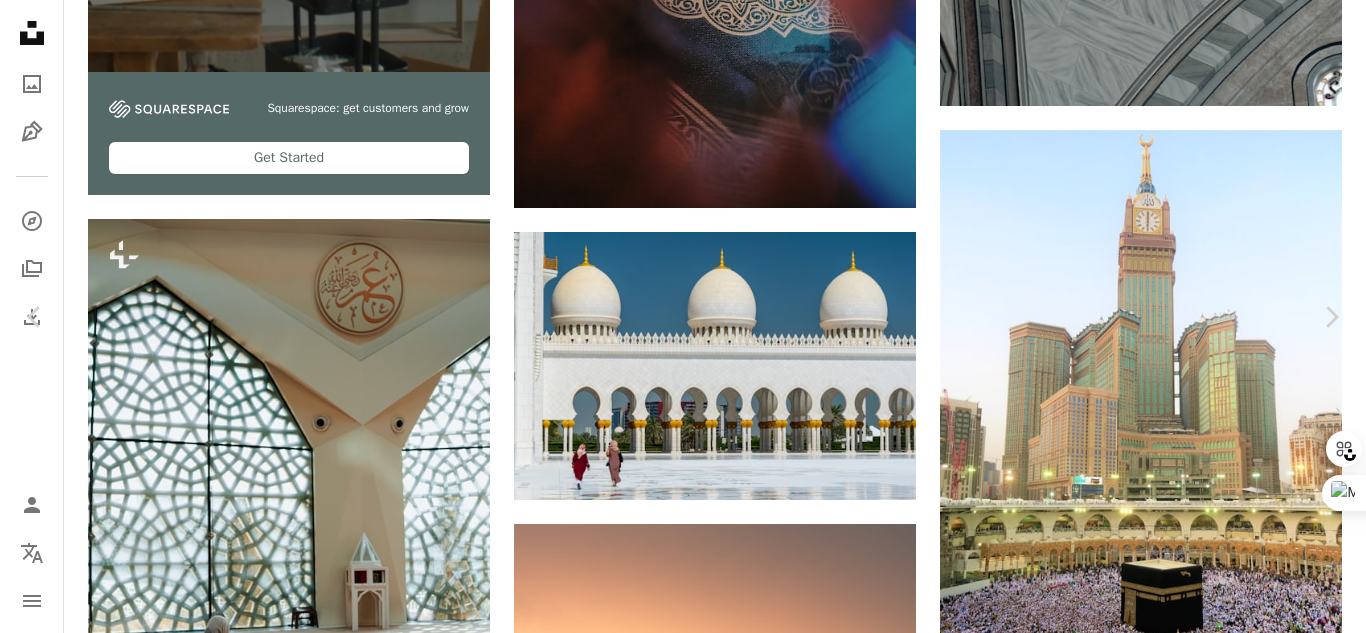 scroll, scrollTop: 1700, scrollLeft: 0, axis: vertical 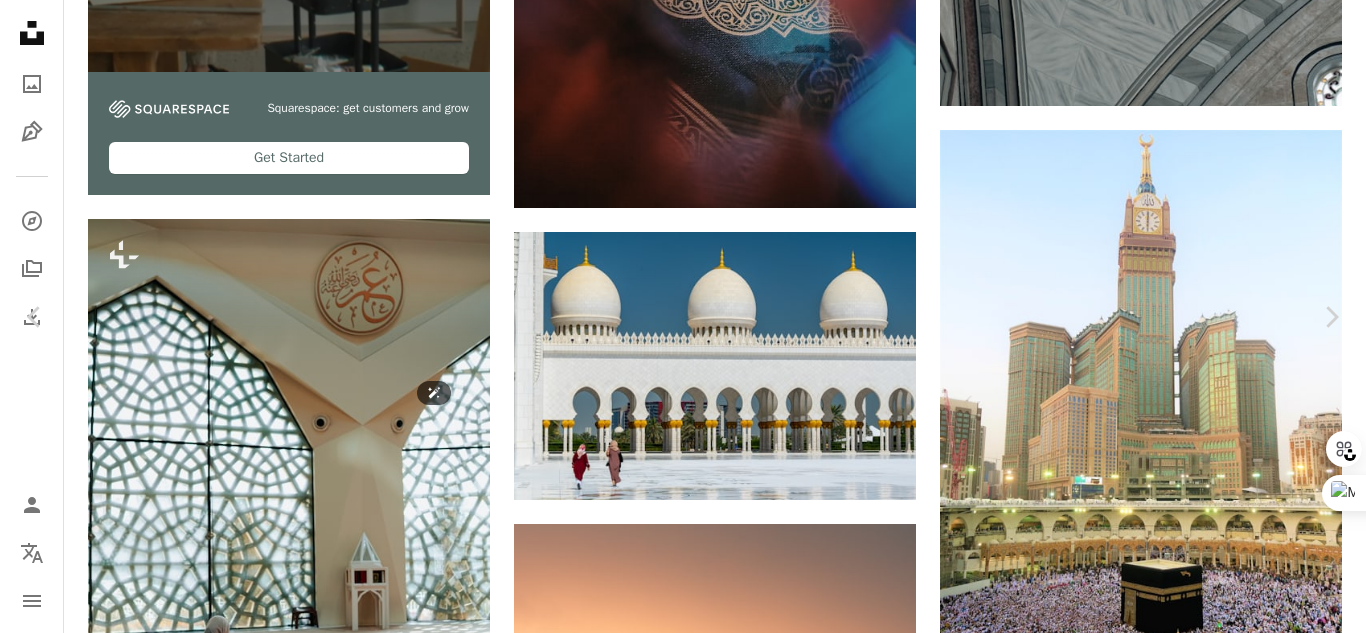 click at bounding box center [280, 6896] 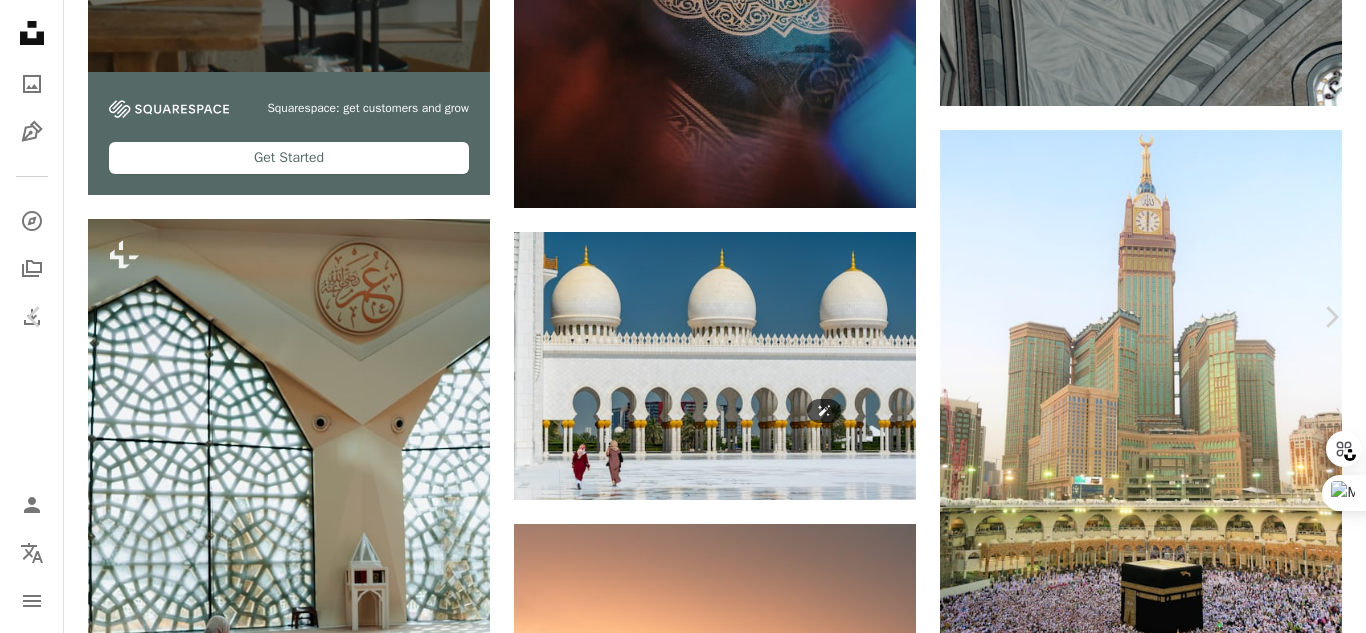 scroll, scrollTop: 1300, scrollLeft: 0, axis: vertical 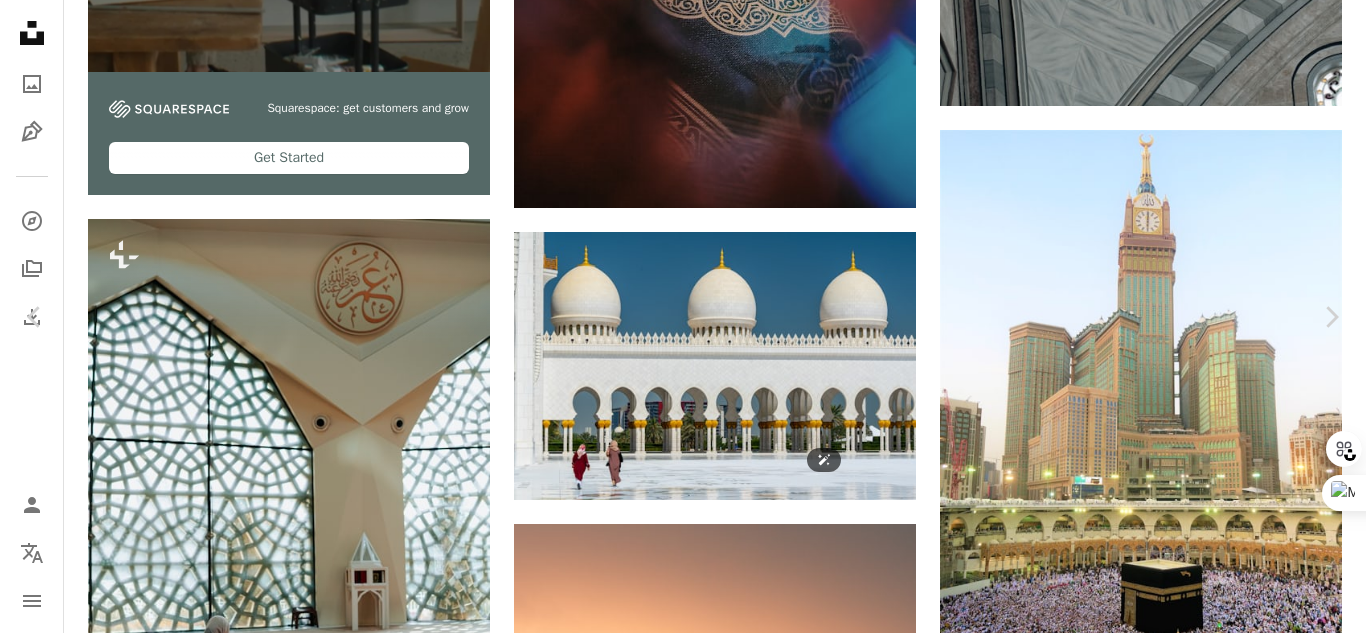 click at bounding box center (676, 6959) 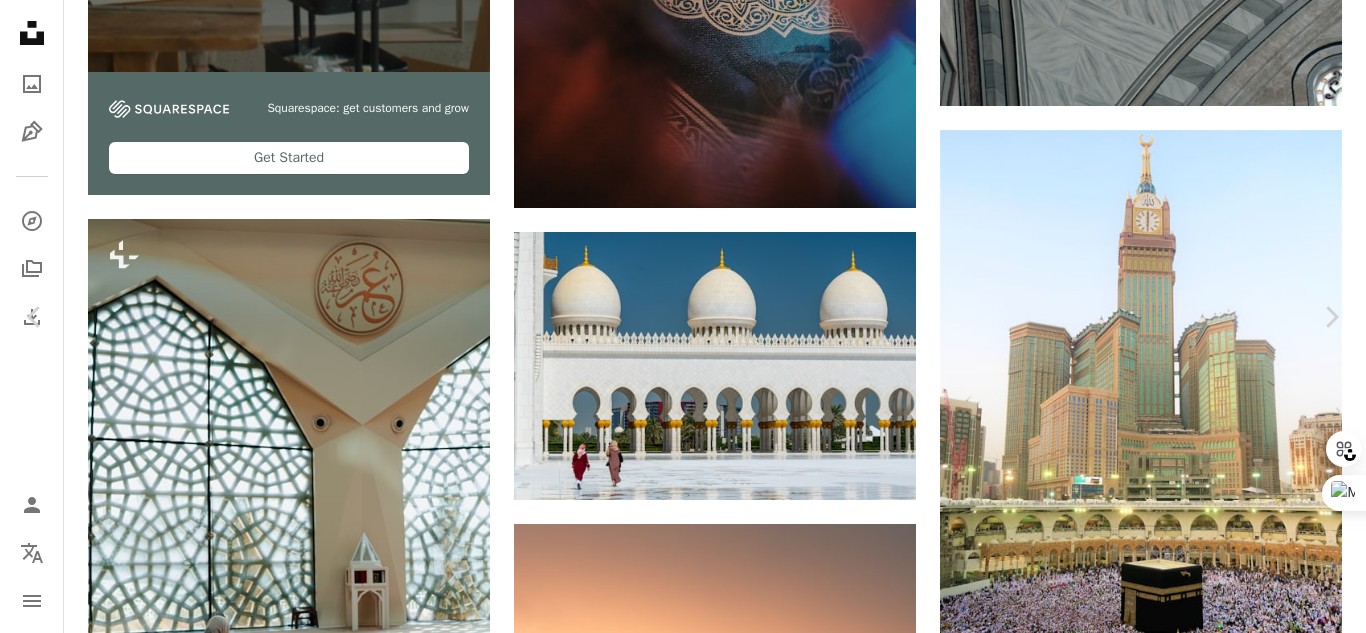 scroll, scrollTop: 0, scrollLeft: 0, axis: both 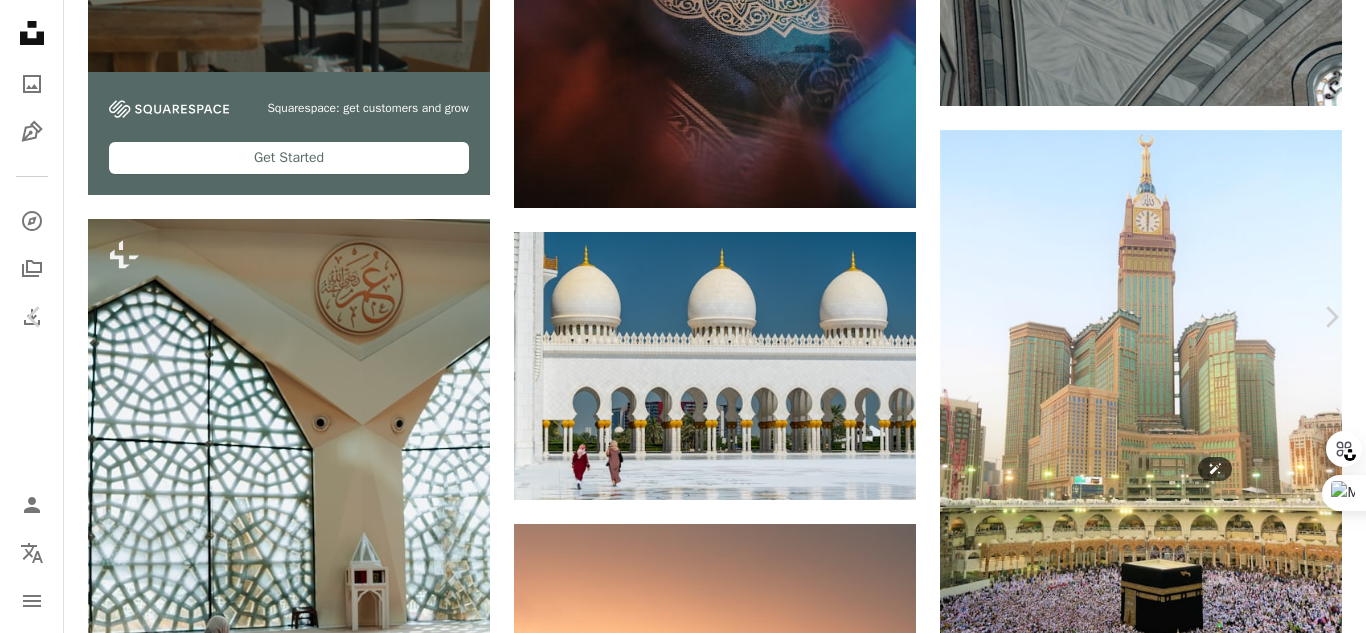 click at bounding box center [1071, 6976] 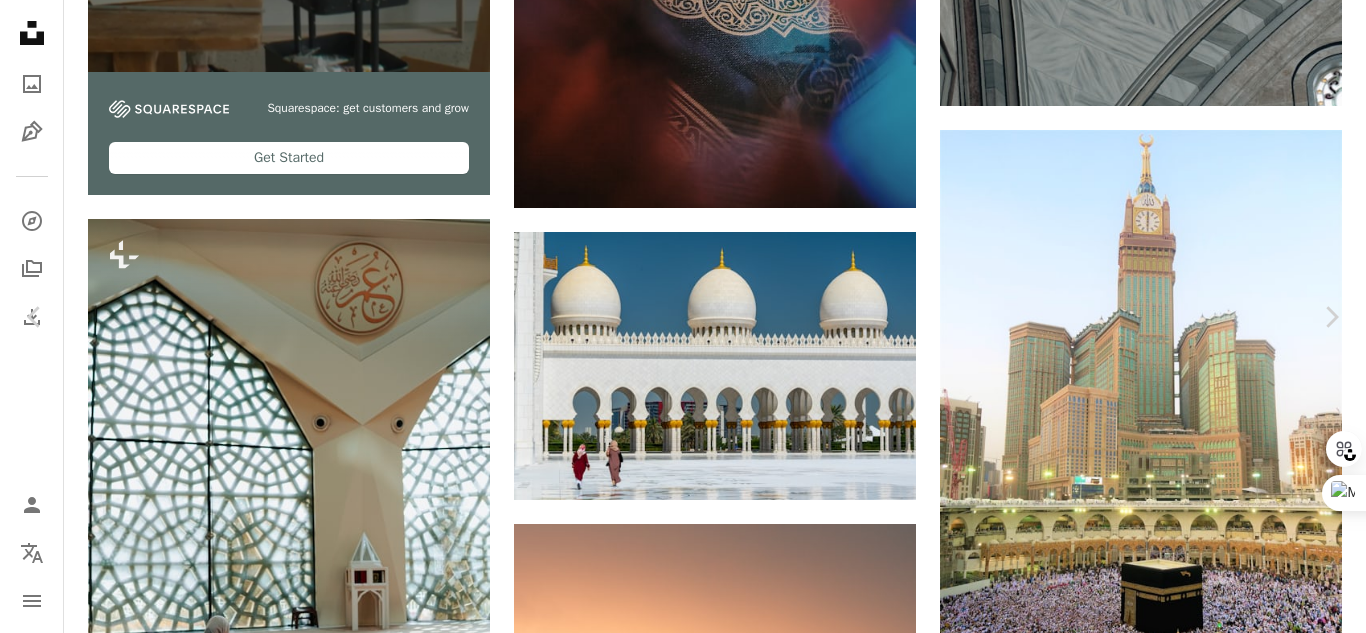 click on "An X shape" at bounding box center [20, 20] 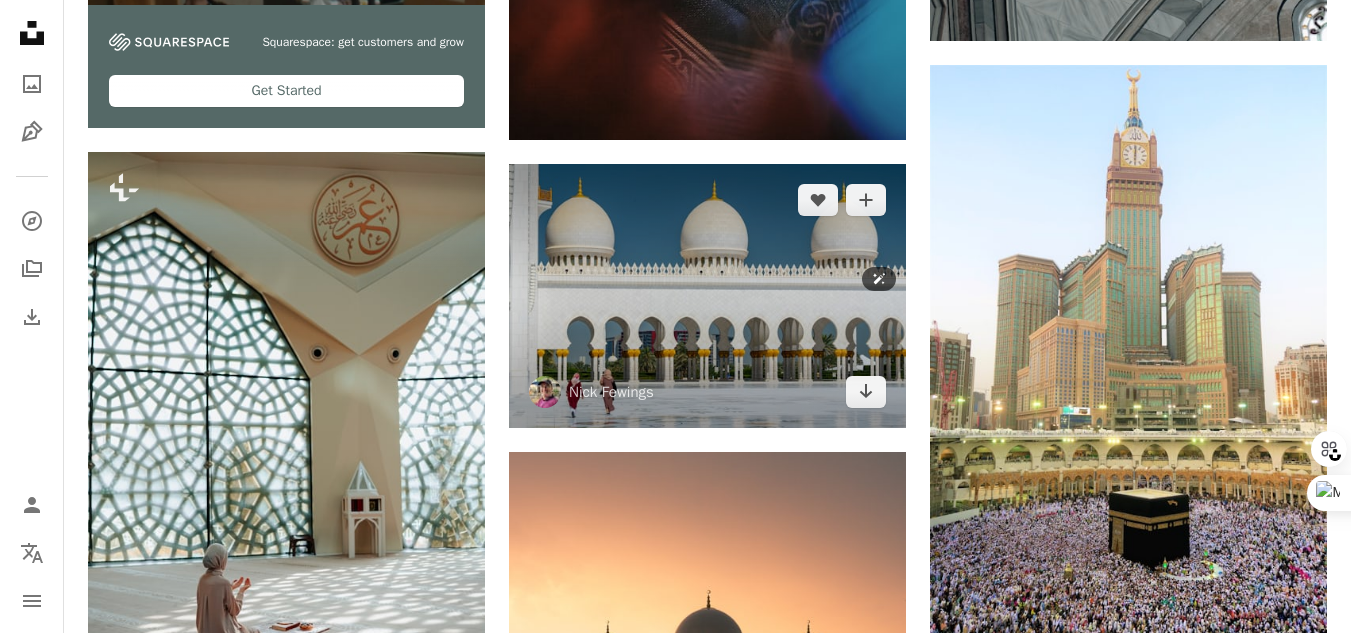 click at bounding box center (707, 296) 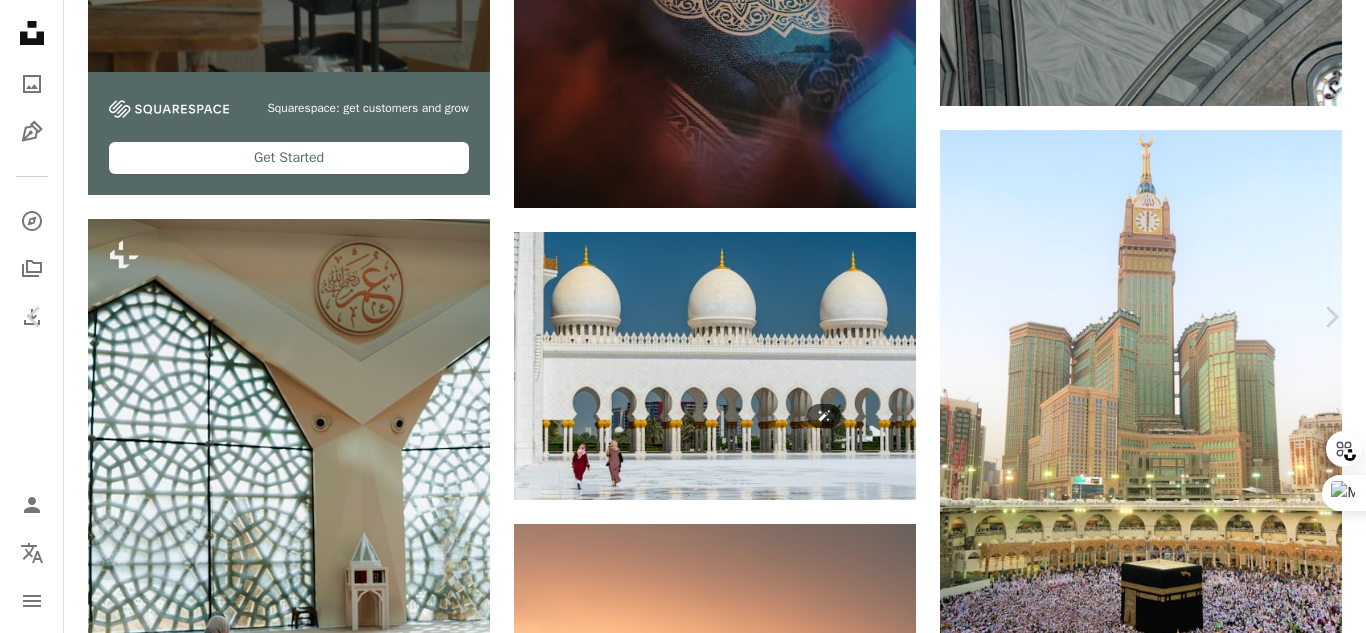 scroll, scrollTop: 1700, scrollLeft: 0, axis: vertical 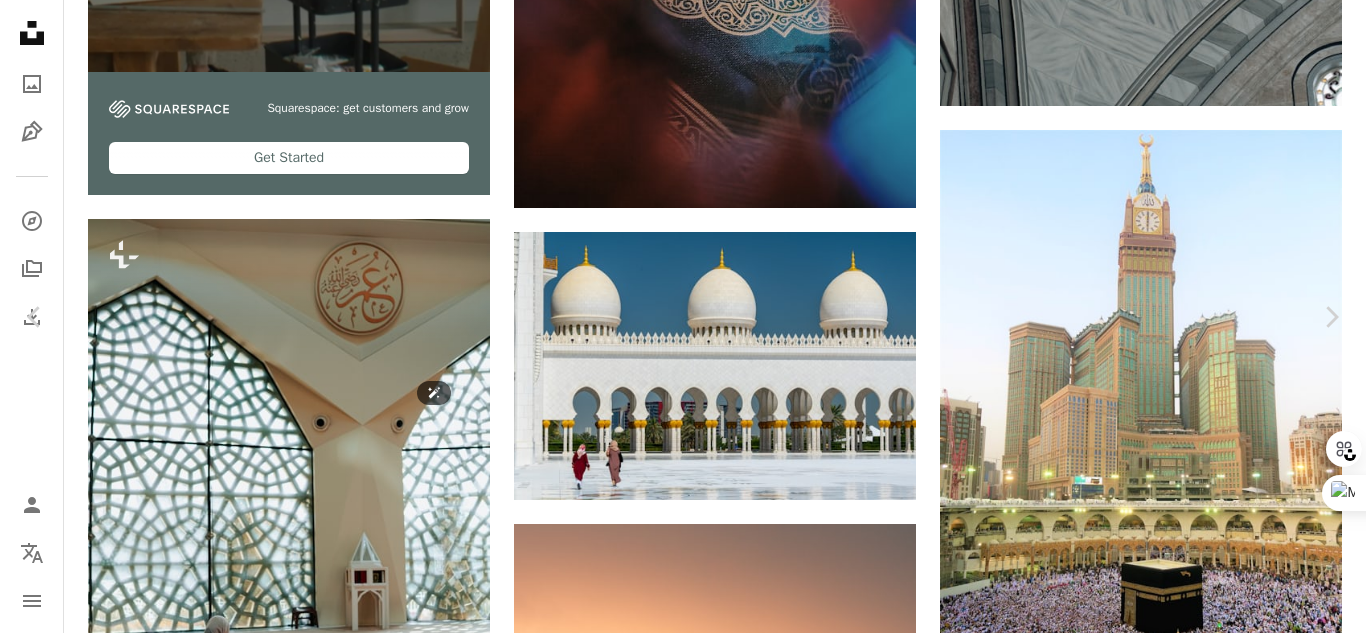 click at bounding box center [280, 6896] 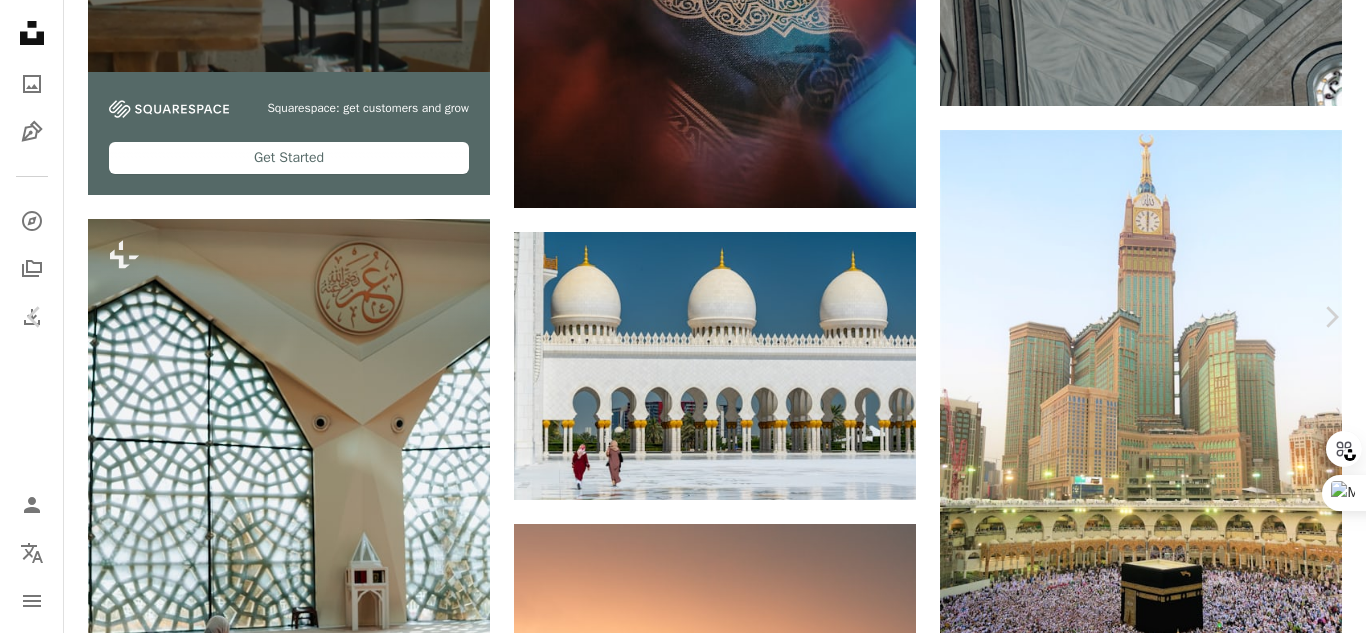 scroll, scrollTop: 0, scrollLeft: 0, axis: both 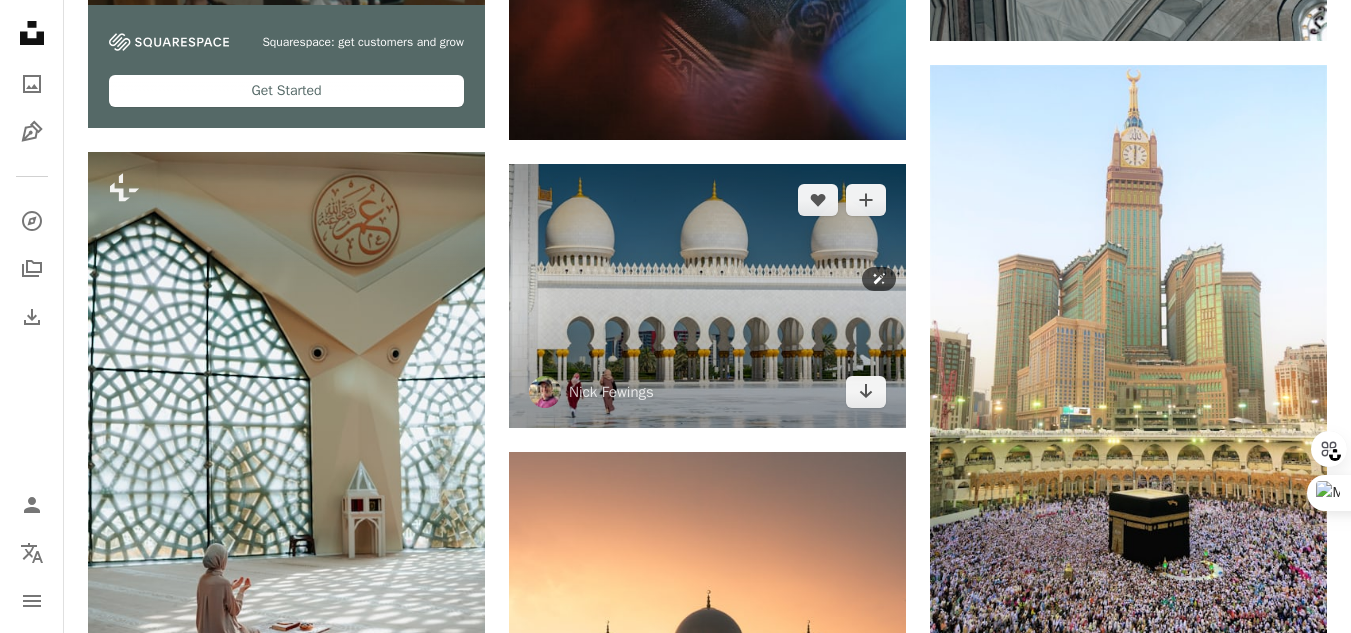 click at bounding box center (707, 296) 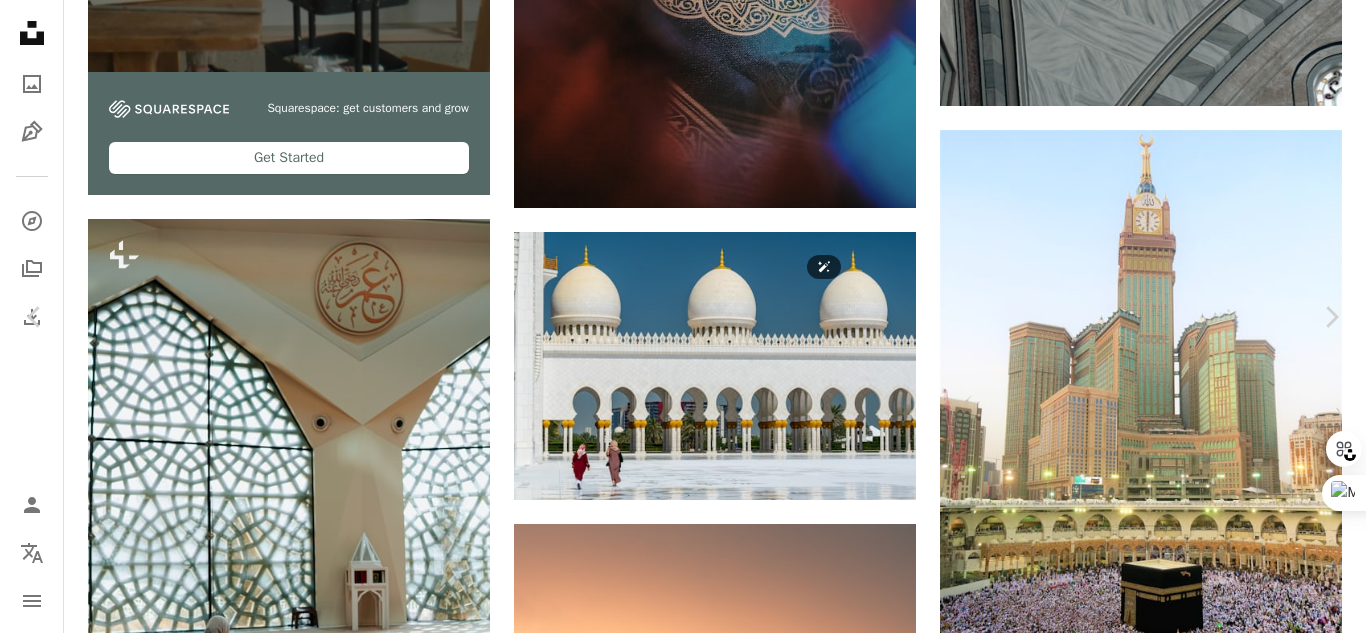 scroll, scrollTop: 1400, scrollLeft: 0, axis: vertical 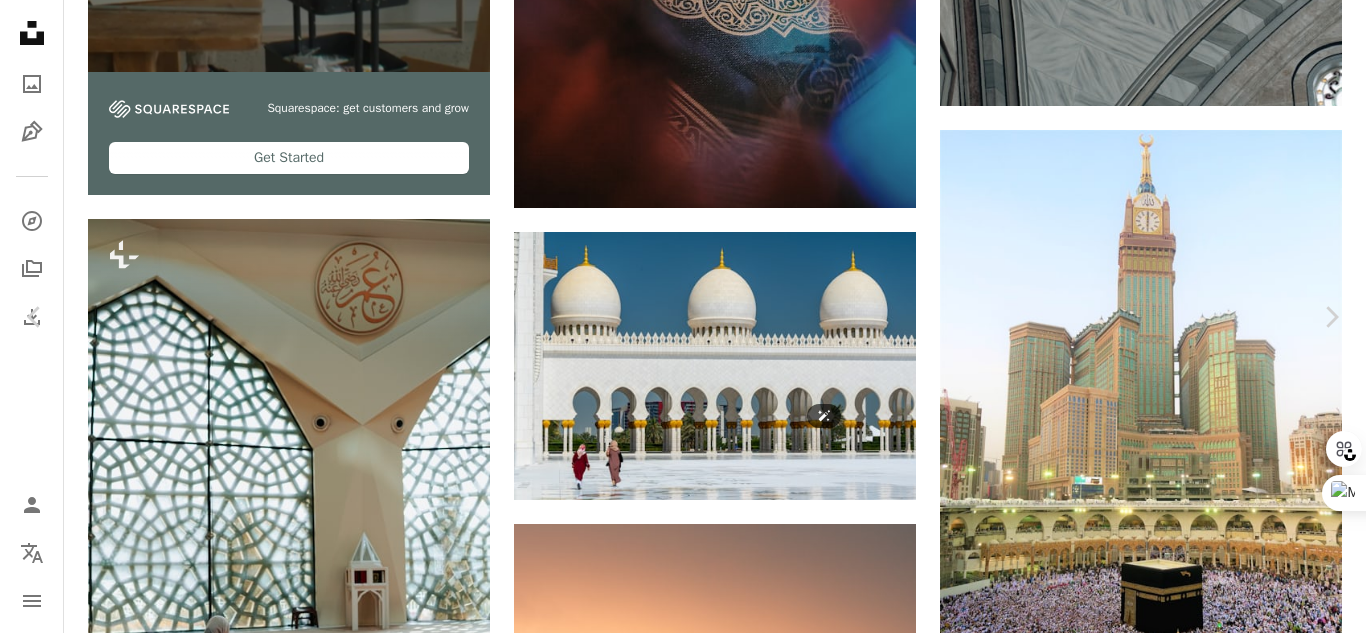 click at bounding box center (676, 6915) 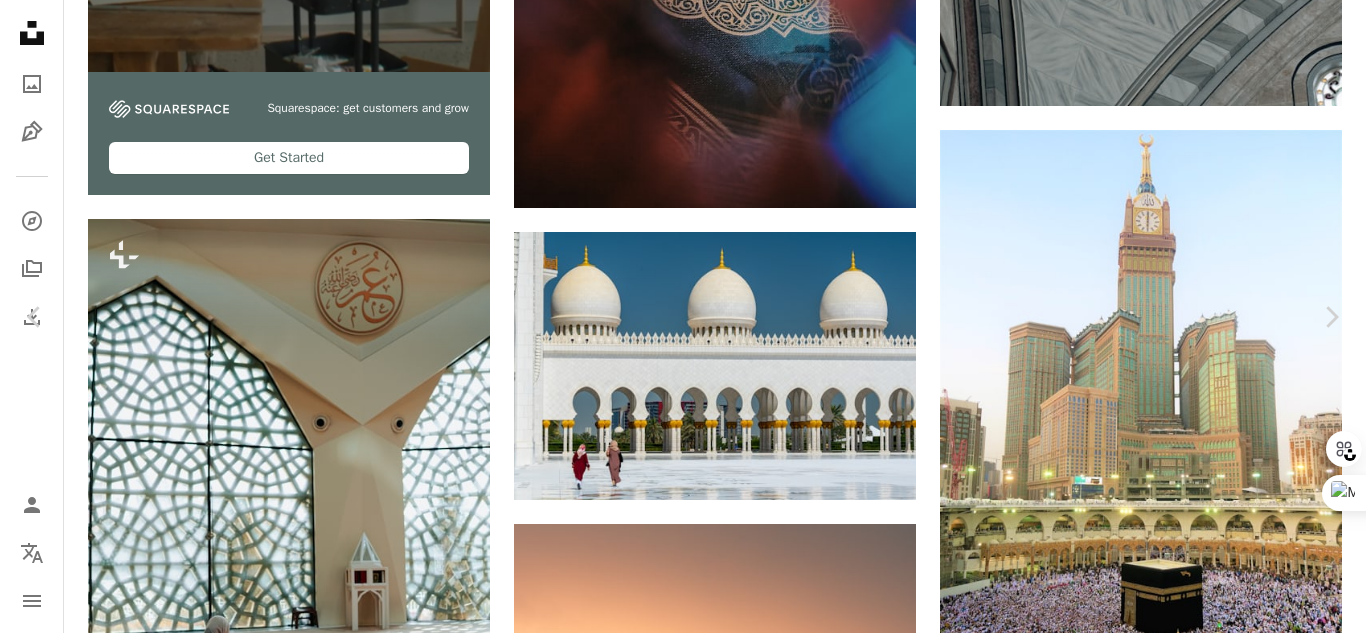 scroll, scrollTop: 3300, scrollLeft: 0, axis: vertical 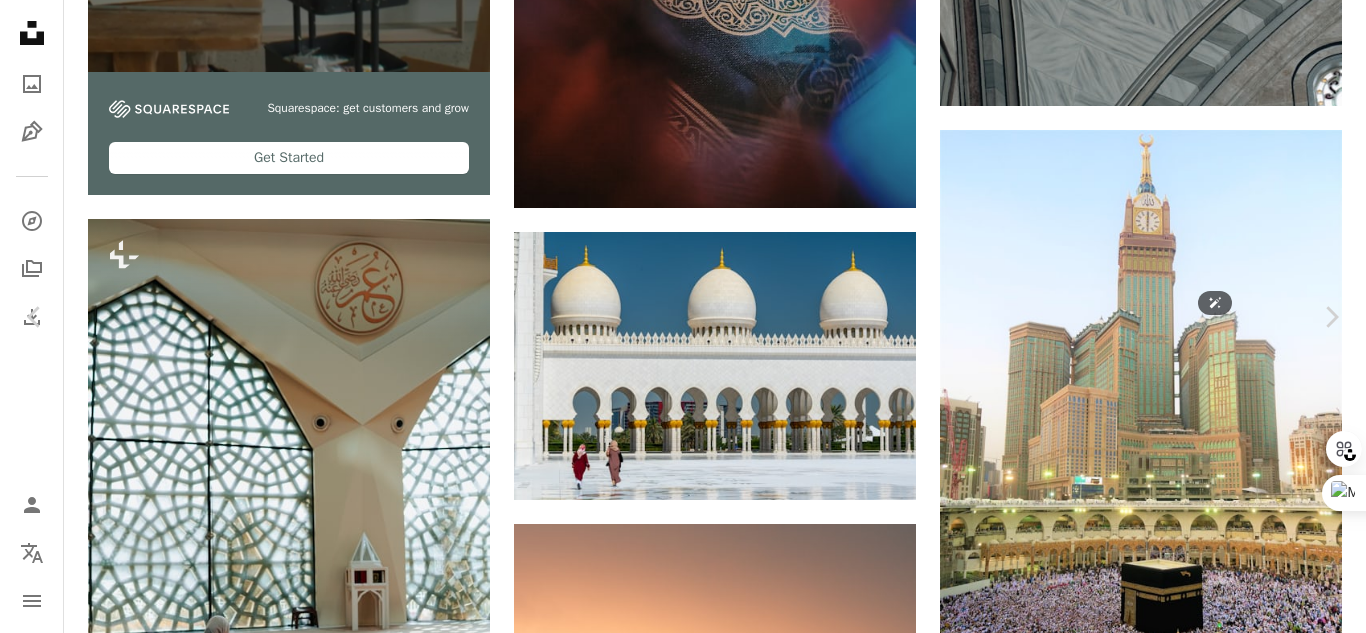 click at bounding box center [1071, 6826] 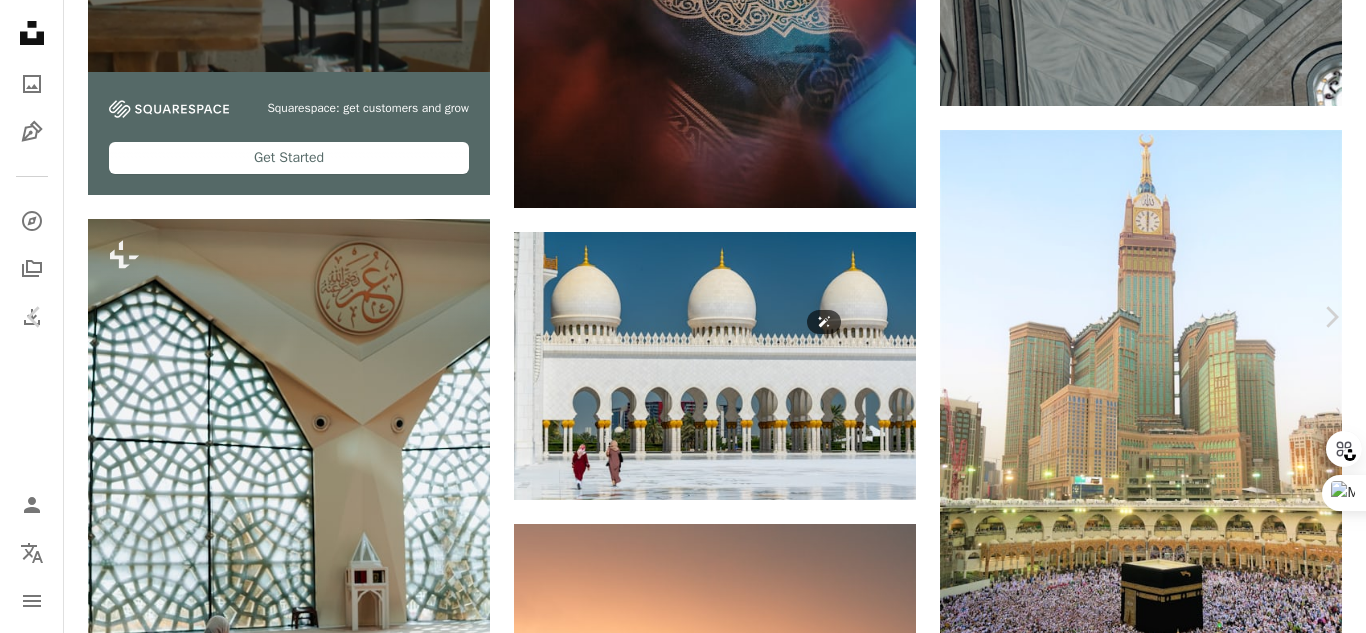 scroll, scrollTop: 2700, scrollLeft: 0, axis: vertical 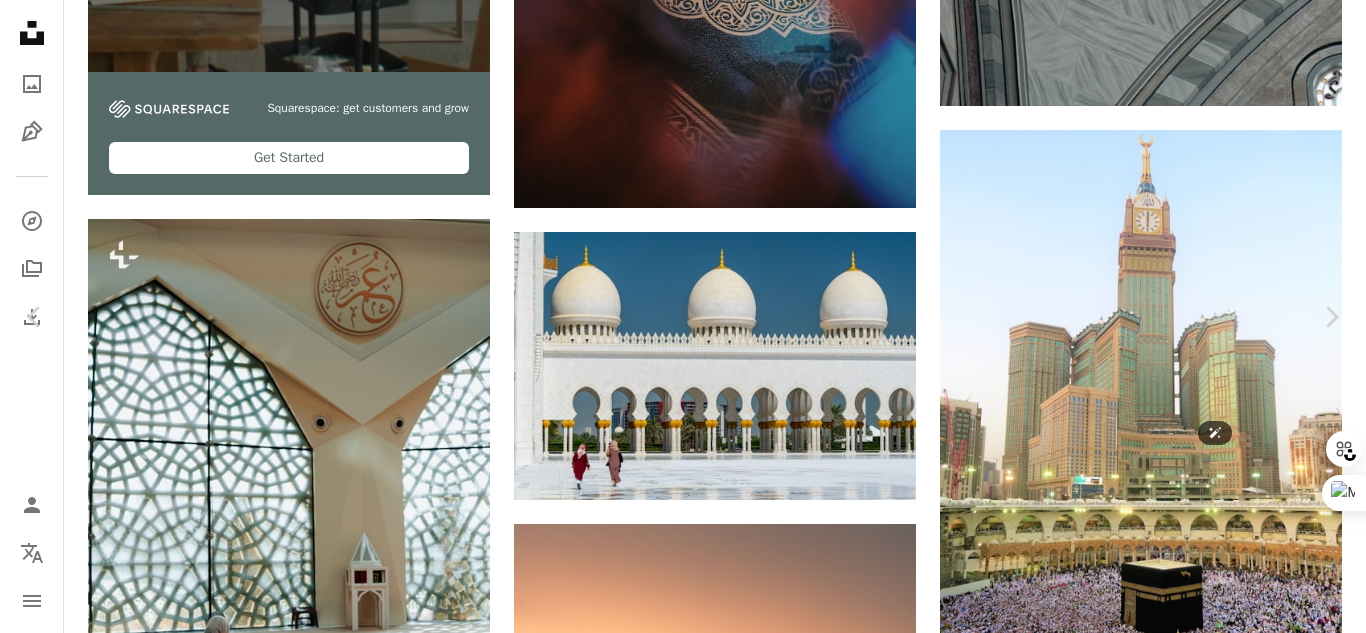 click at bounding box center (1071, 6951) 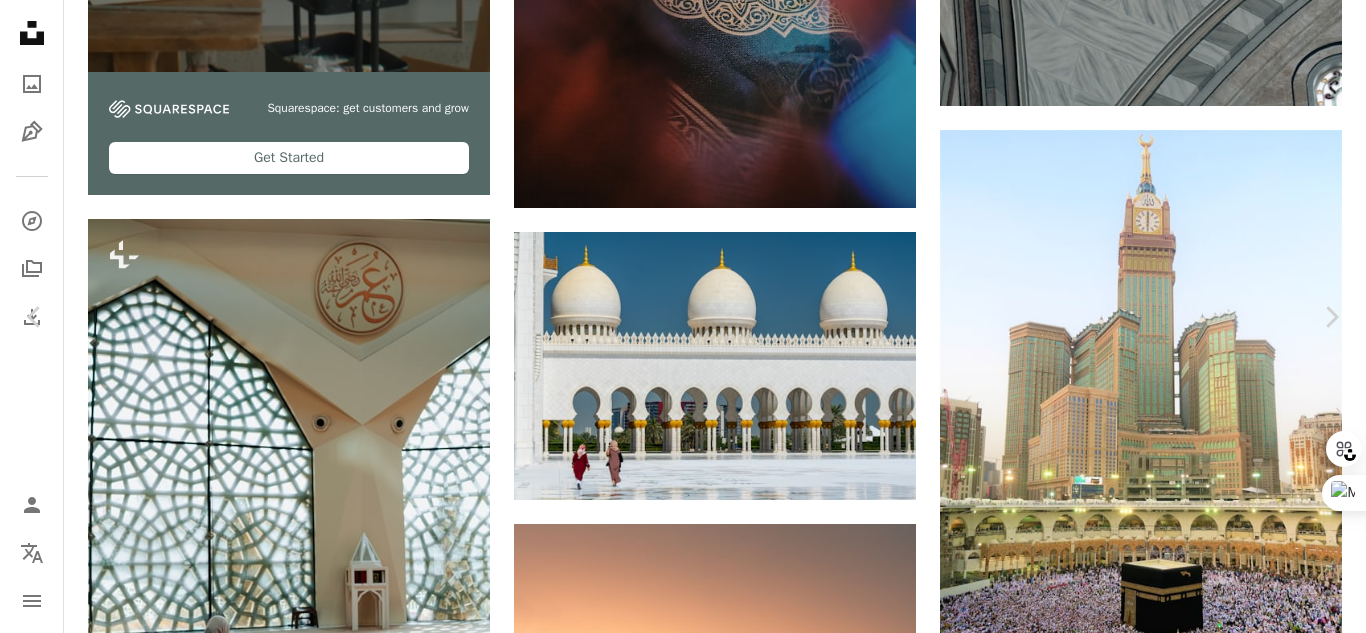 click on "Download free" at bounding box center [1167, 6523] 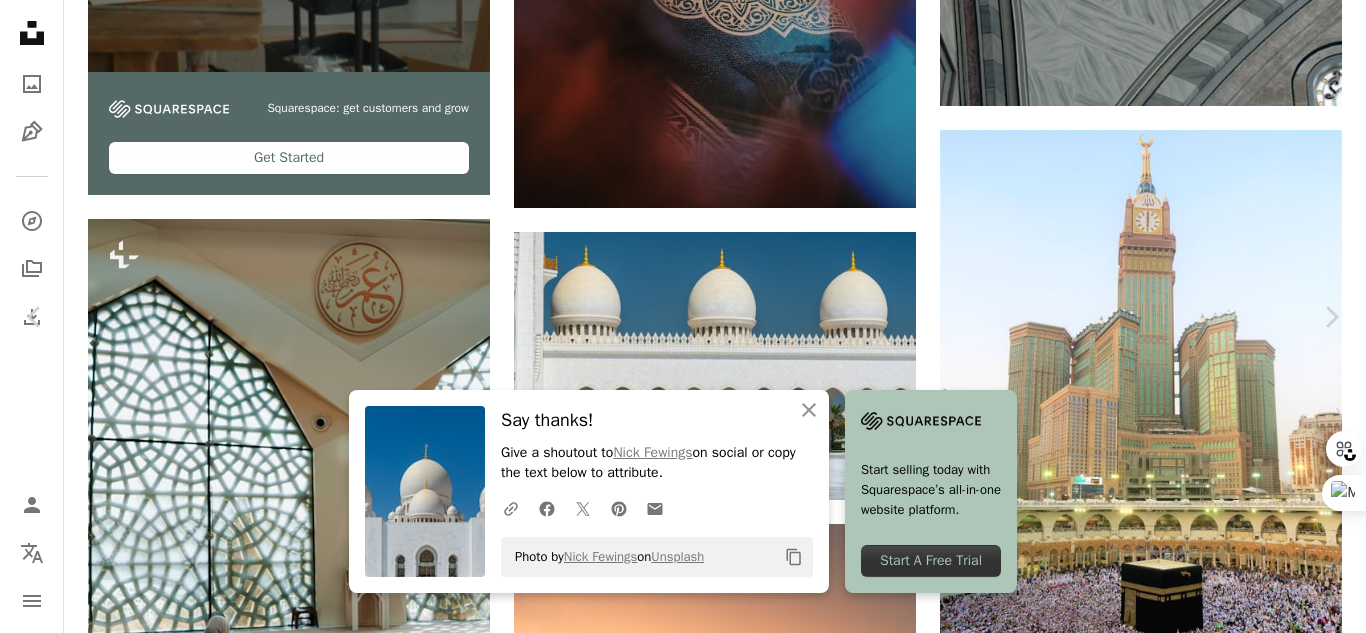 scroll, scrollTop: 300, scrollLeft: 0, axis: vertical 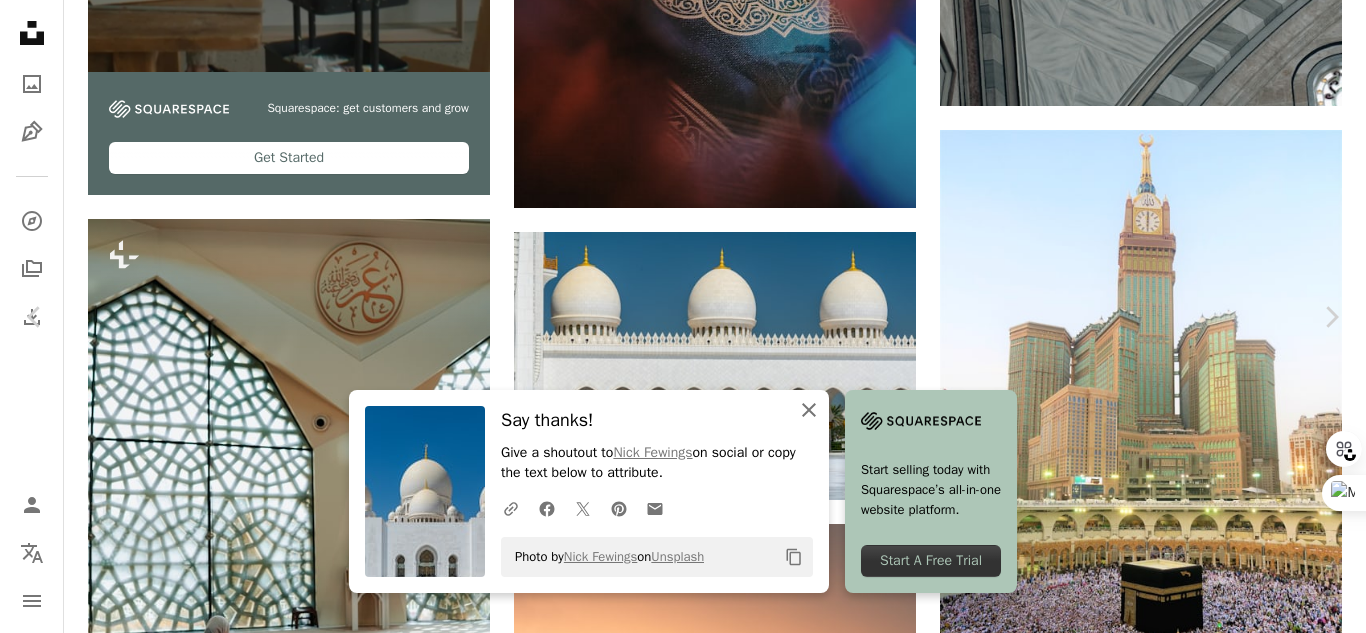 click on "An X shape" 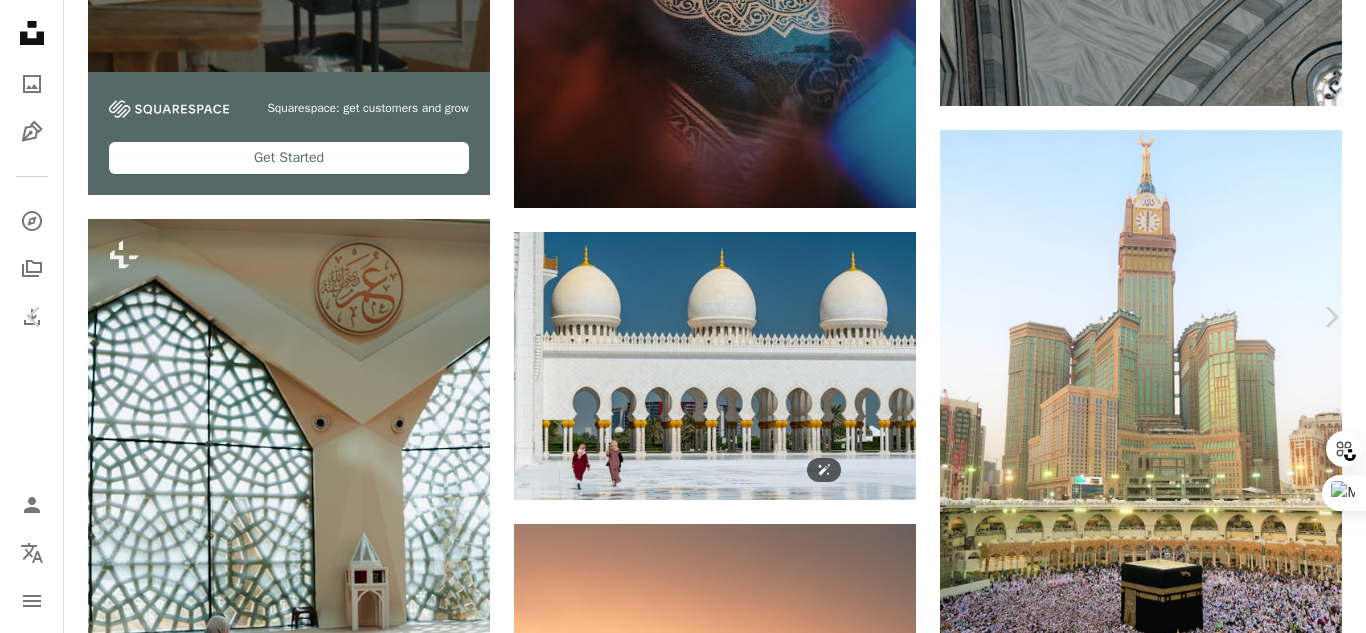 scroll, scrollTop: 5100, scrollLeft: 0, axis: vertical 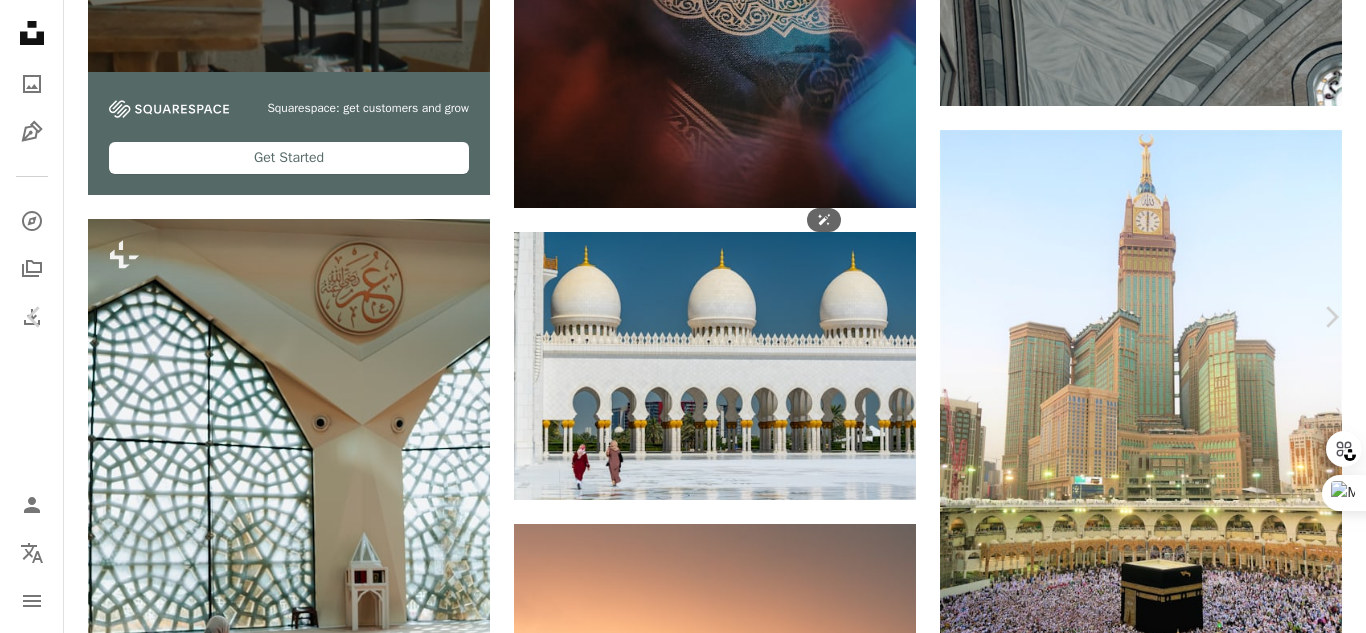 drag, startPoint x: 780, startPoint y: 274, endPoint x: 654, endPoint y: 273, distance: 126.00397 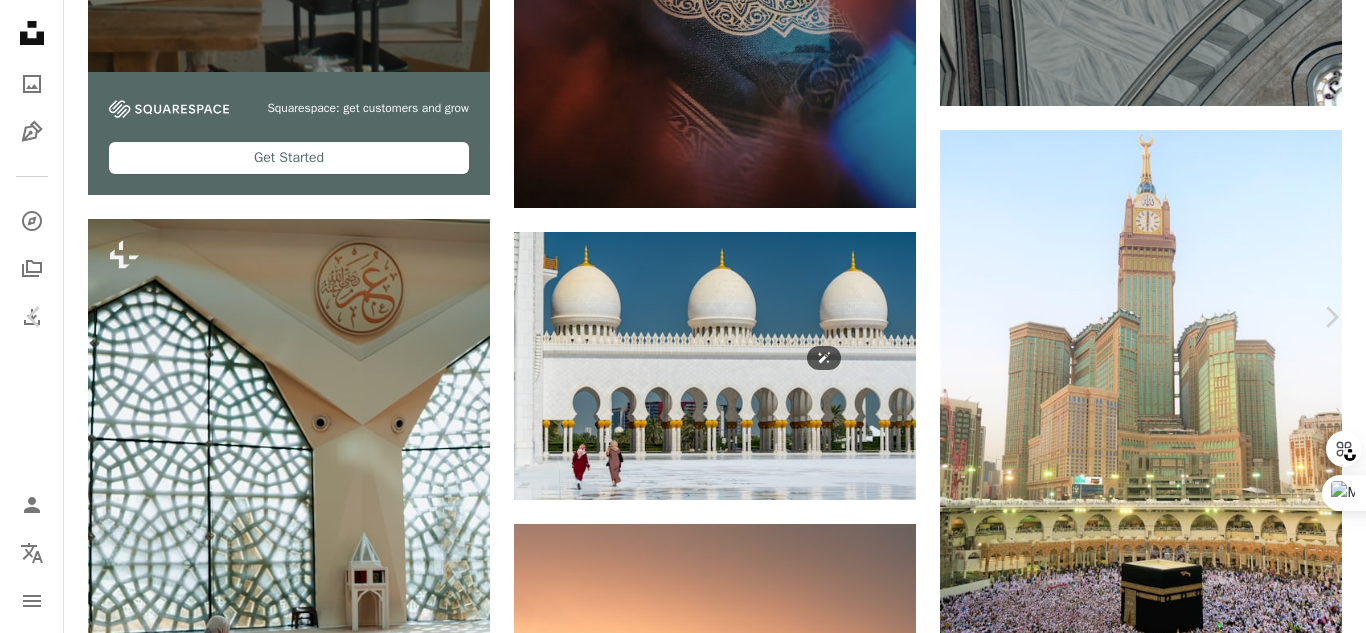 scroll, scrollTop: 1000, scrollLeft: 0, axis: vertical 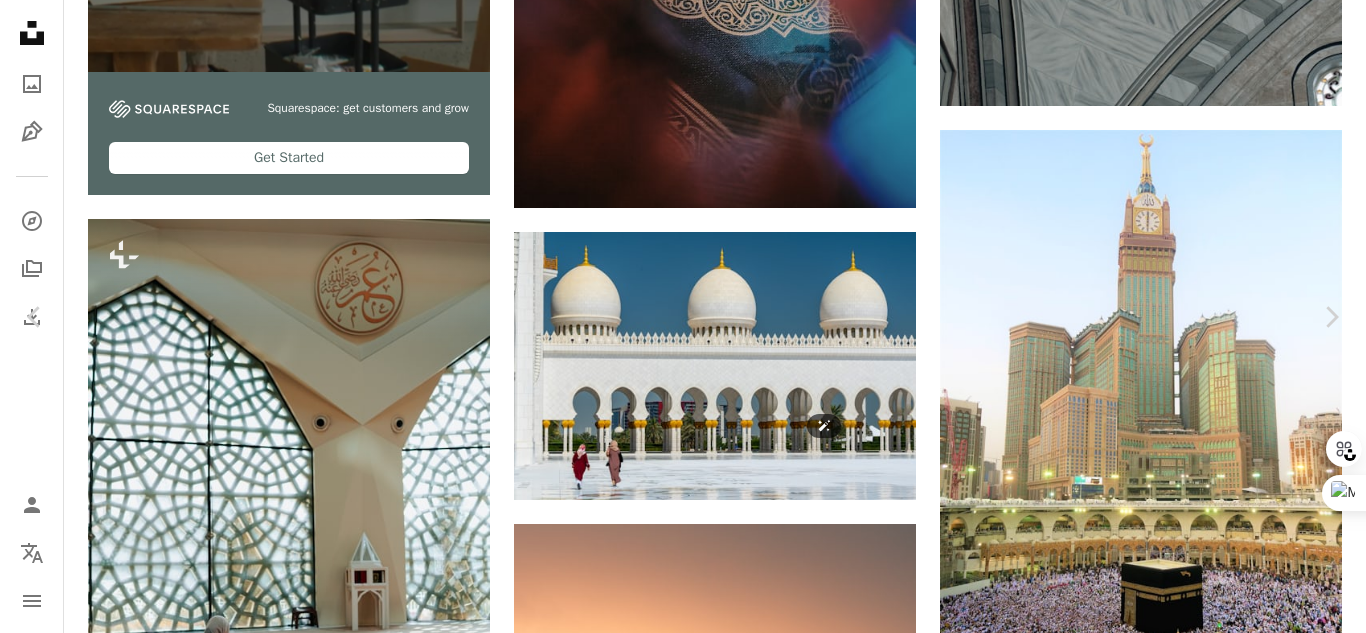 click at bounding box center [676, 6923] 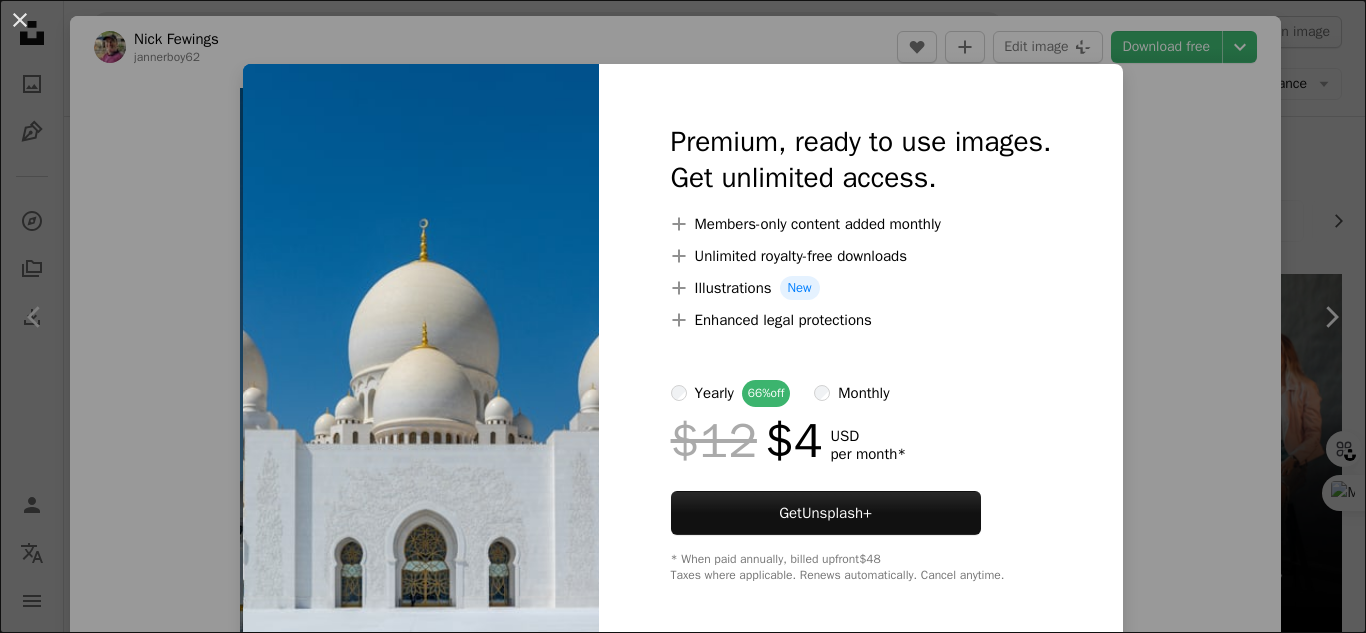 scroll, scrollTop: 1000, scrollLeft: 0, axis: vertical 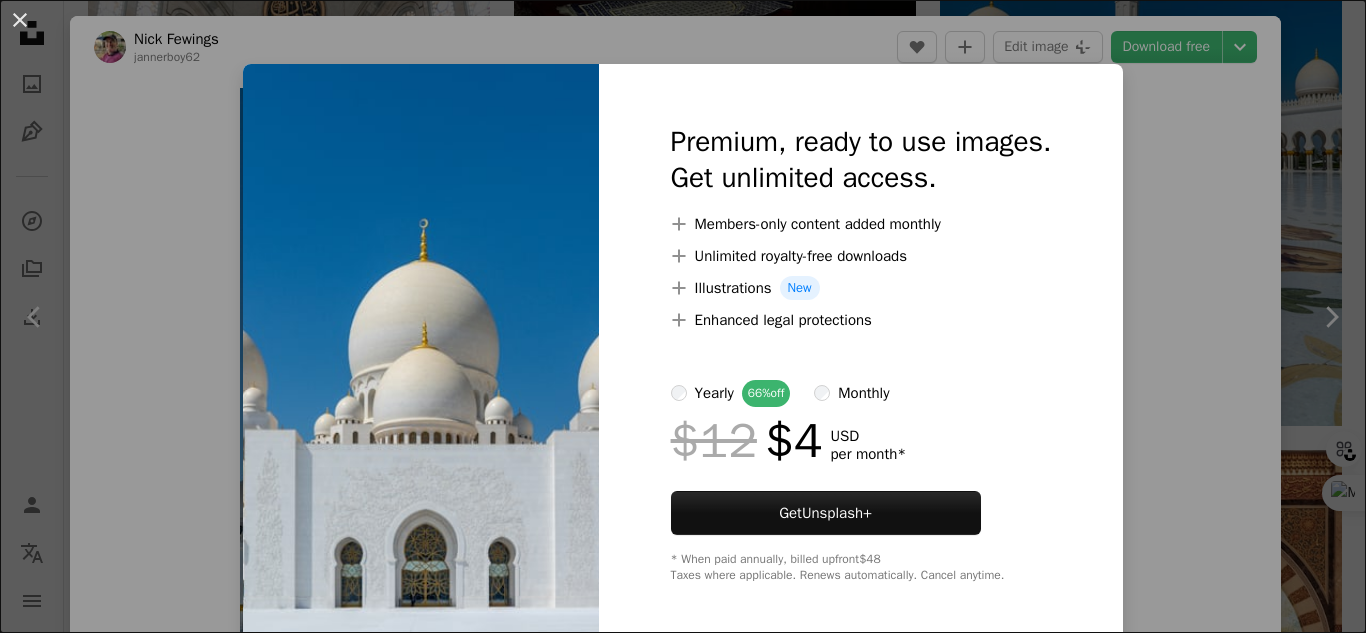 click at bounding box center (421, 353) 